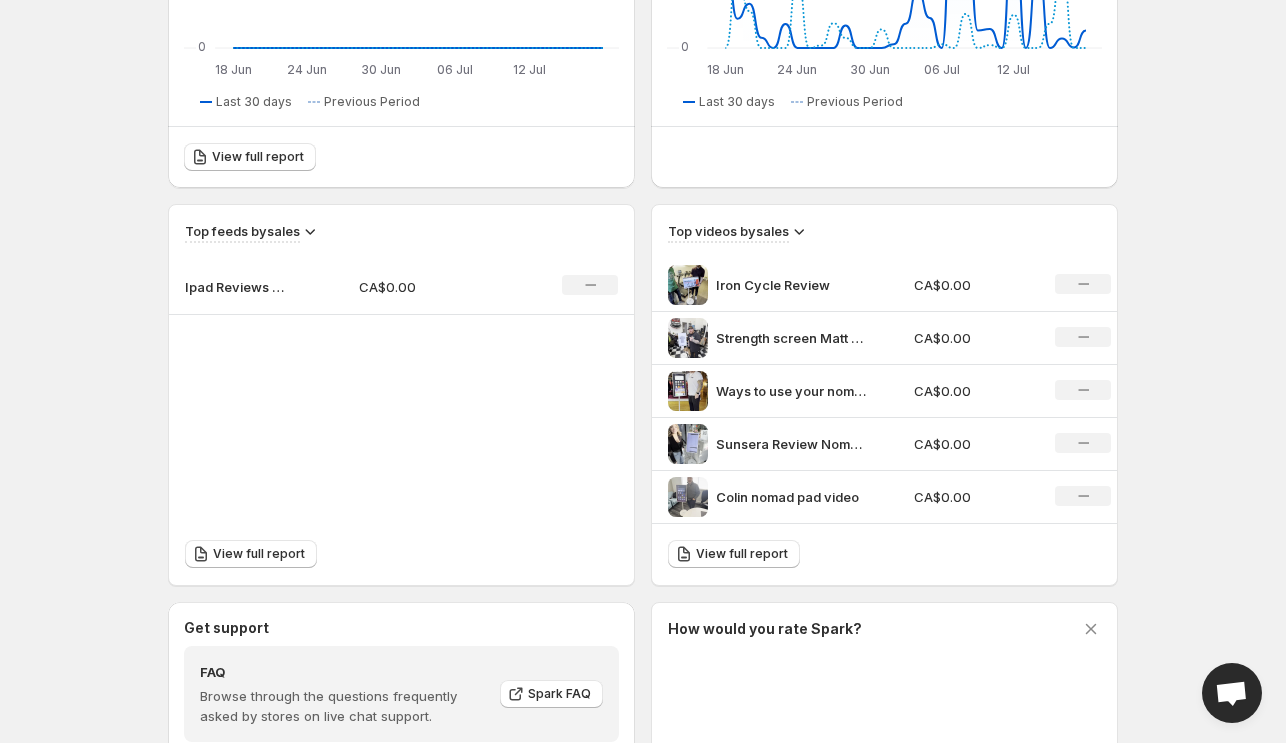 scroll, scrollTop: 620, scrollLeft: 0, axis: vertical 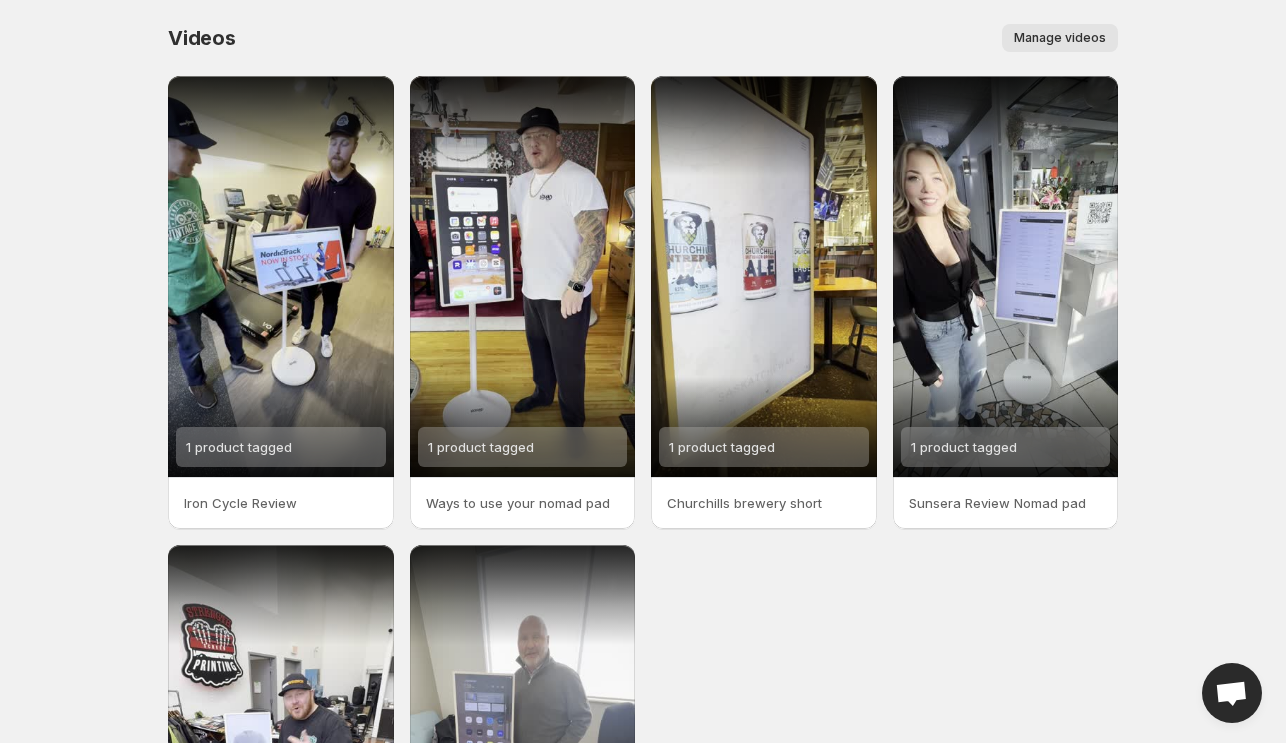 click on "Manage videos" at bounding box center (1060, 38) 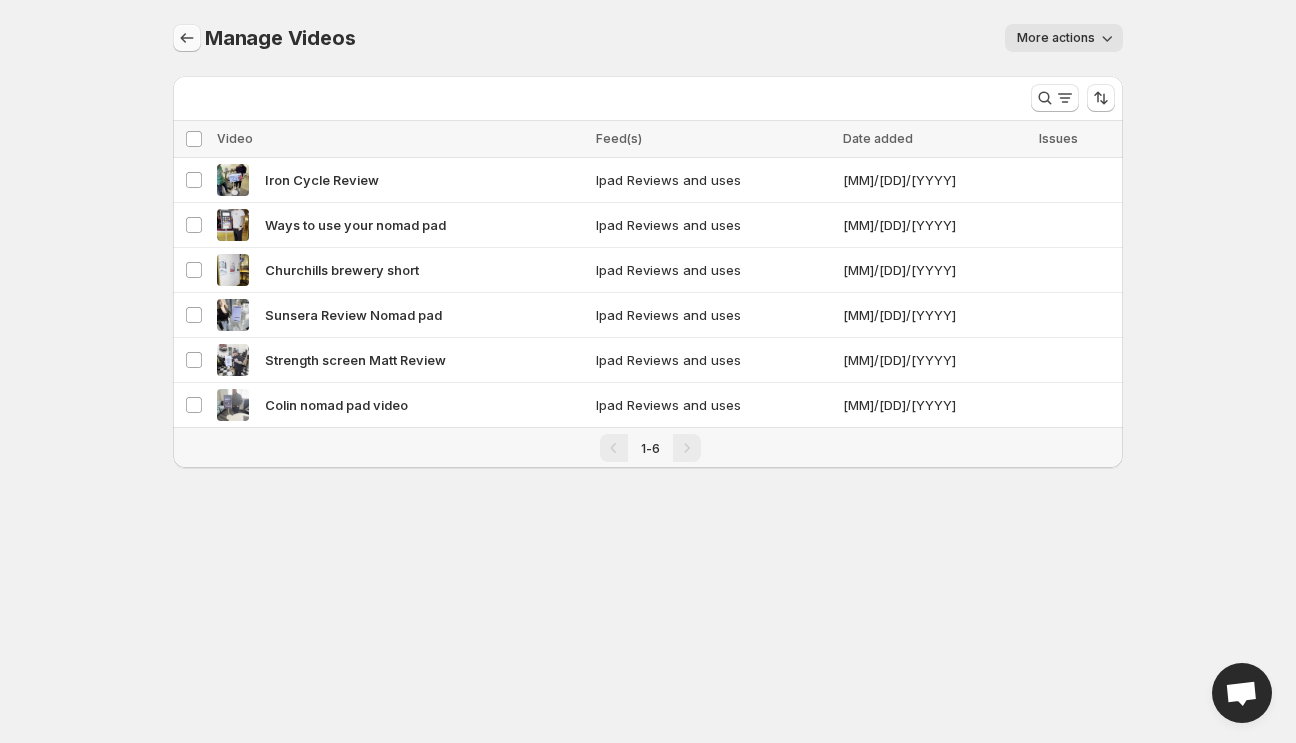 click 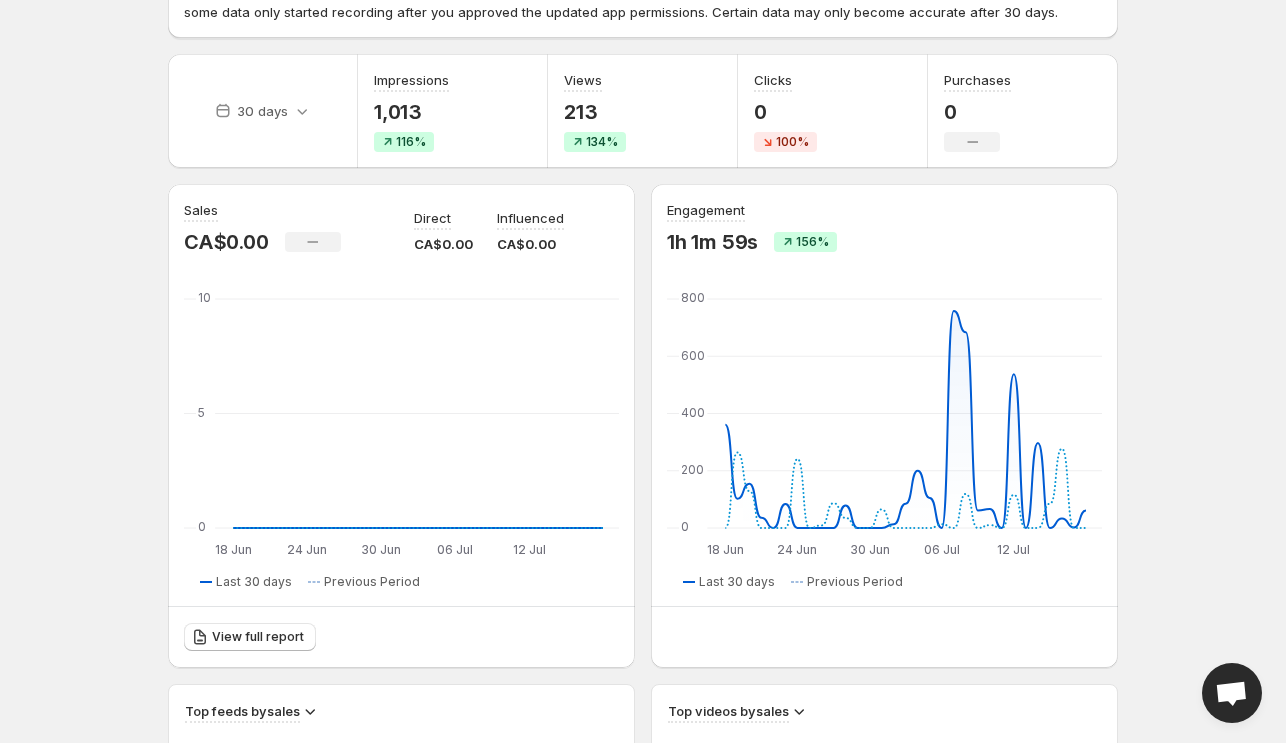 scroll, scrollTop: 0, scrollLeft: 0, axis: both 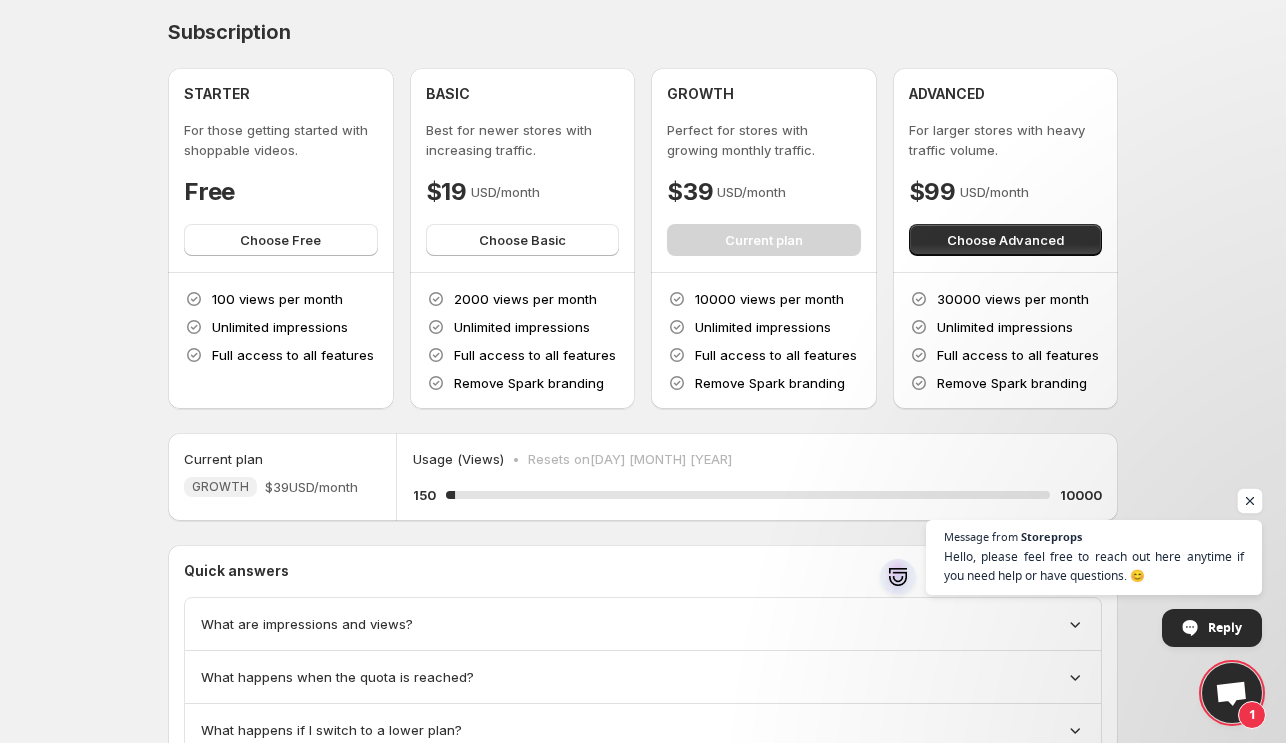 click at bounding box center [1250, 501] 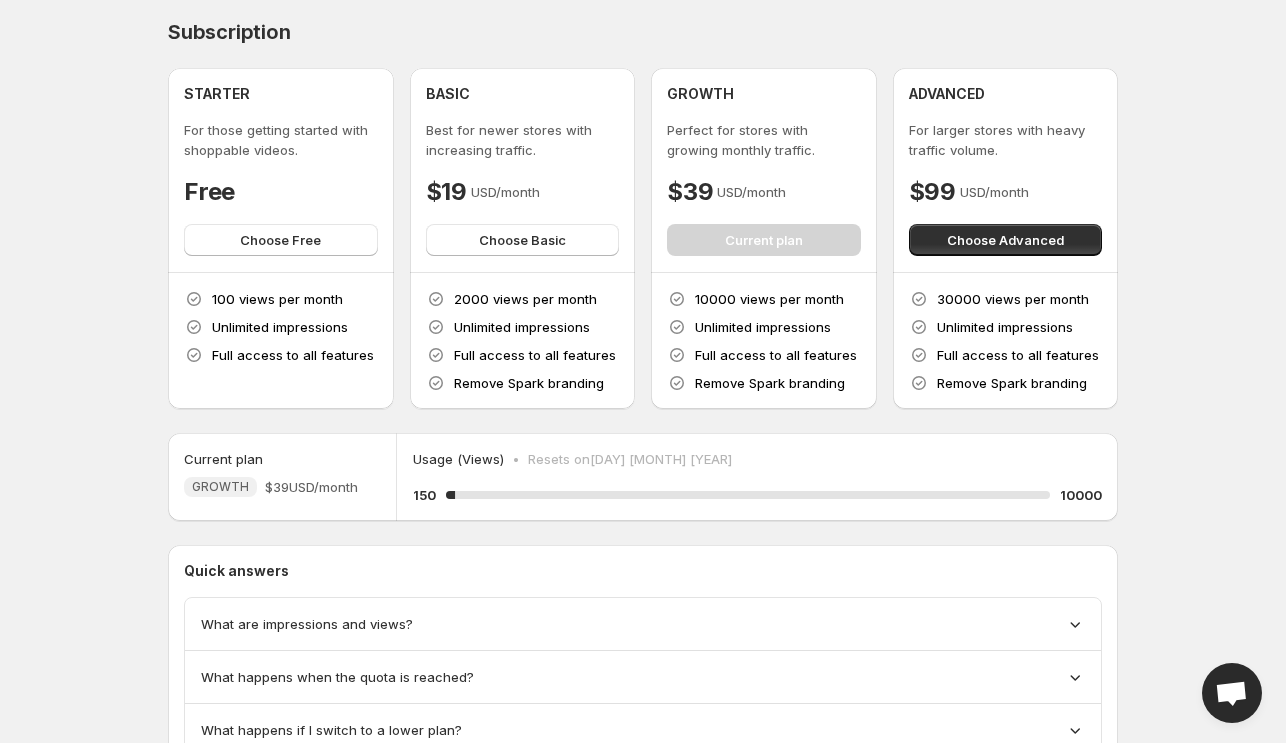 scroll, scrollTop: 1, scrollLeft: 0, axis: vertical 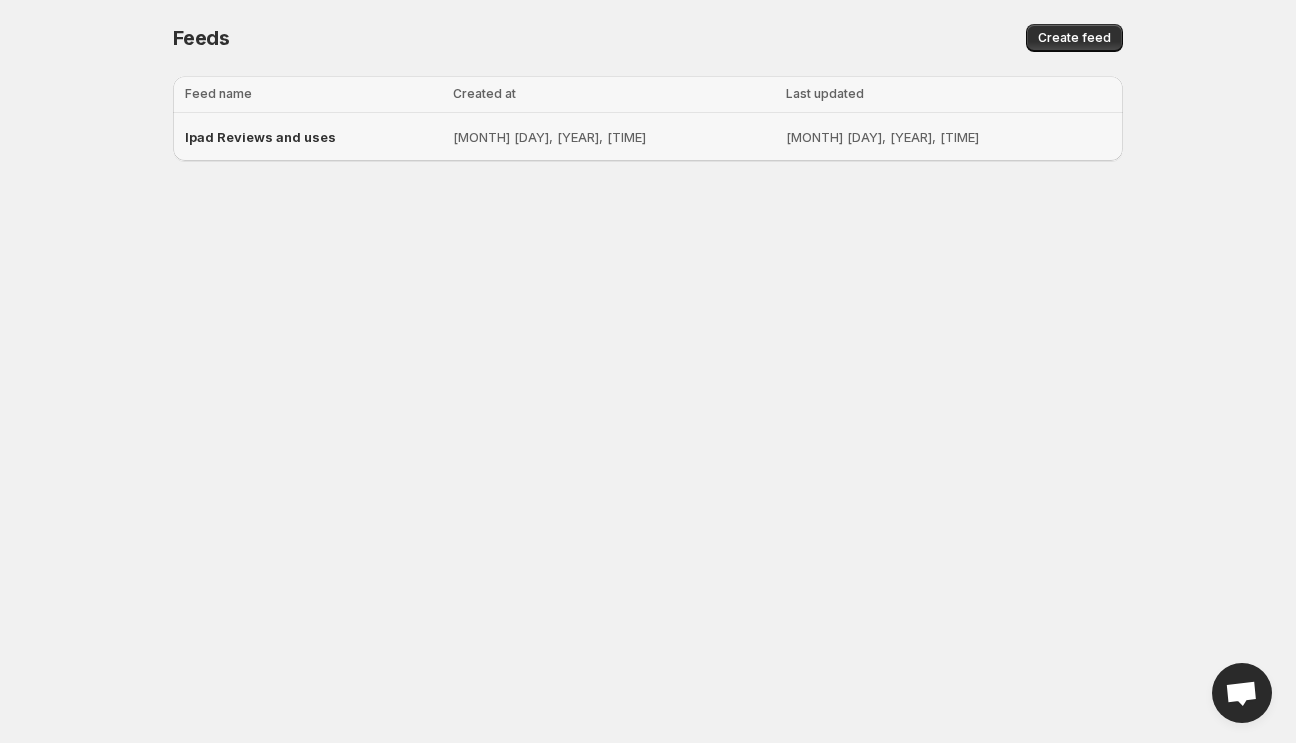 click on "Ipad Reviews and uses" at bounding box center (313, 137) 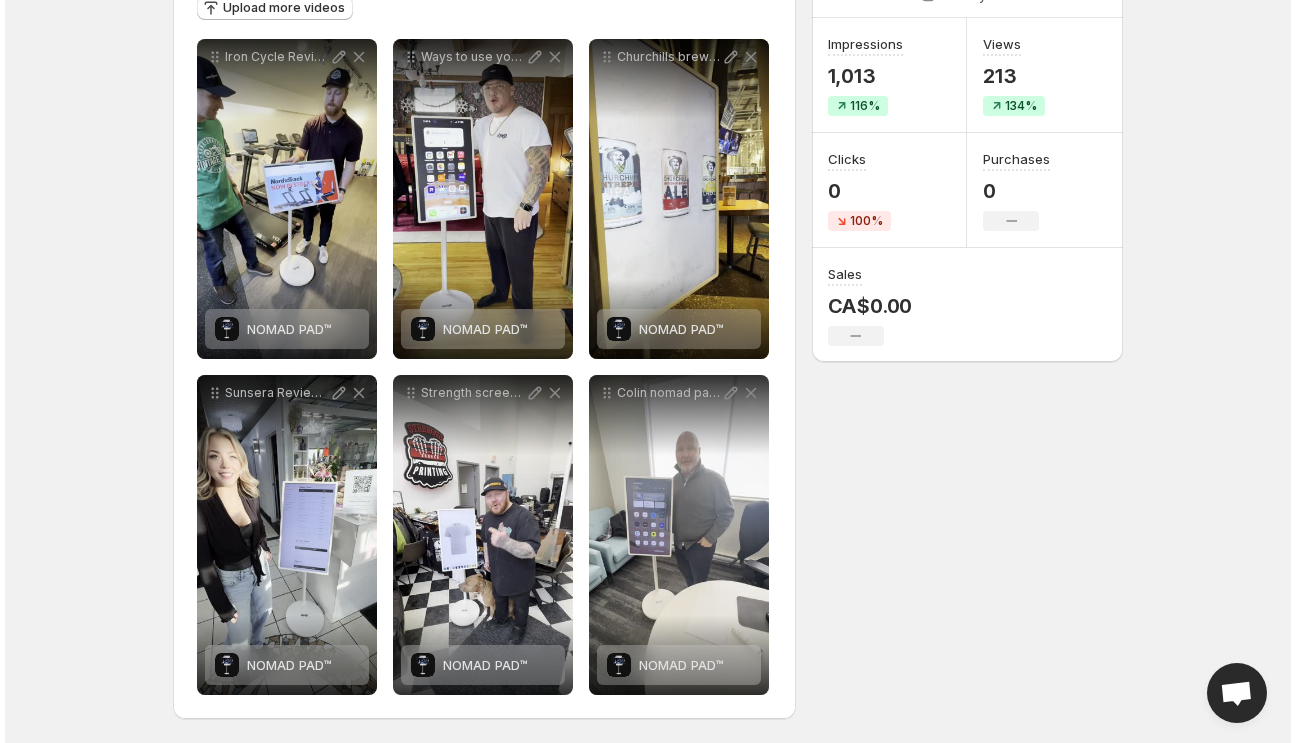 scroll, scrollTop: 0, scrollLeft: 0, axis: both 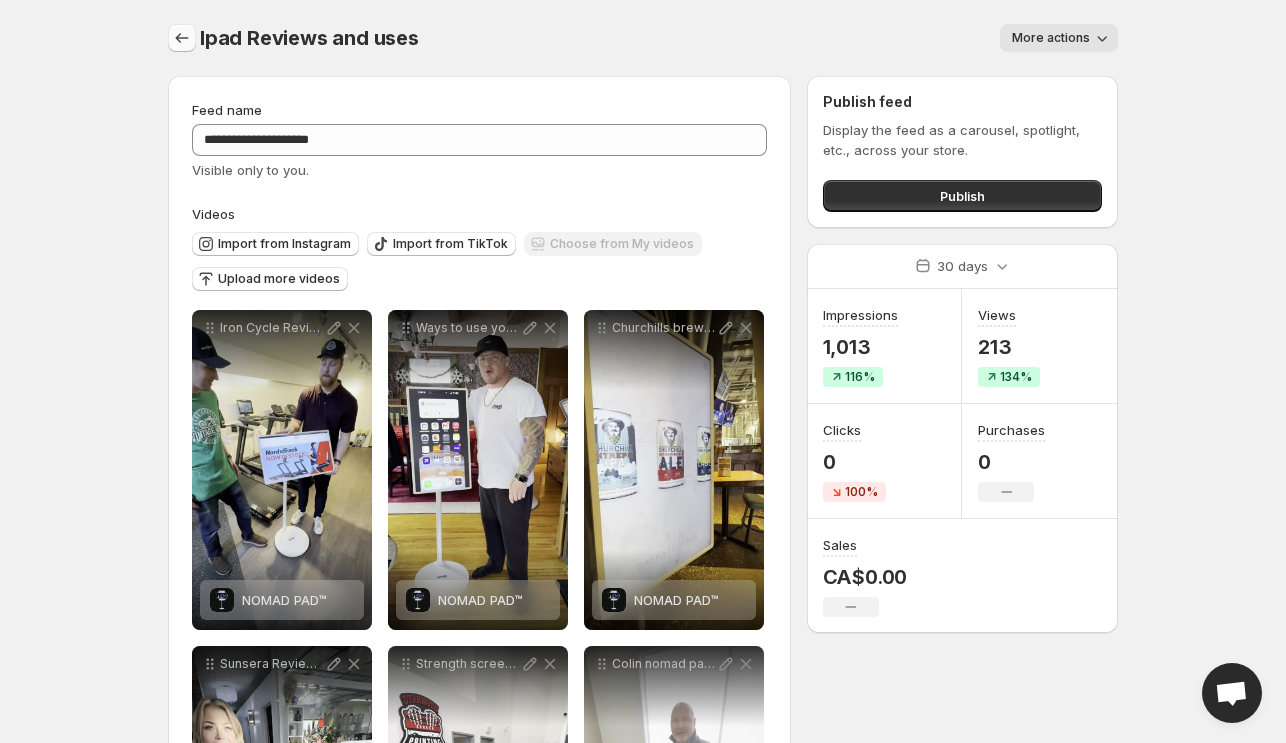 click at bounding box center [182, 38] 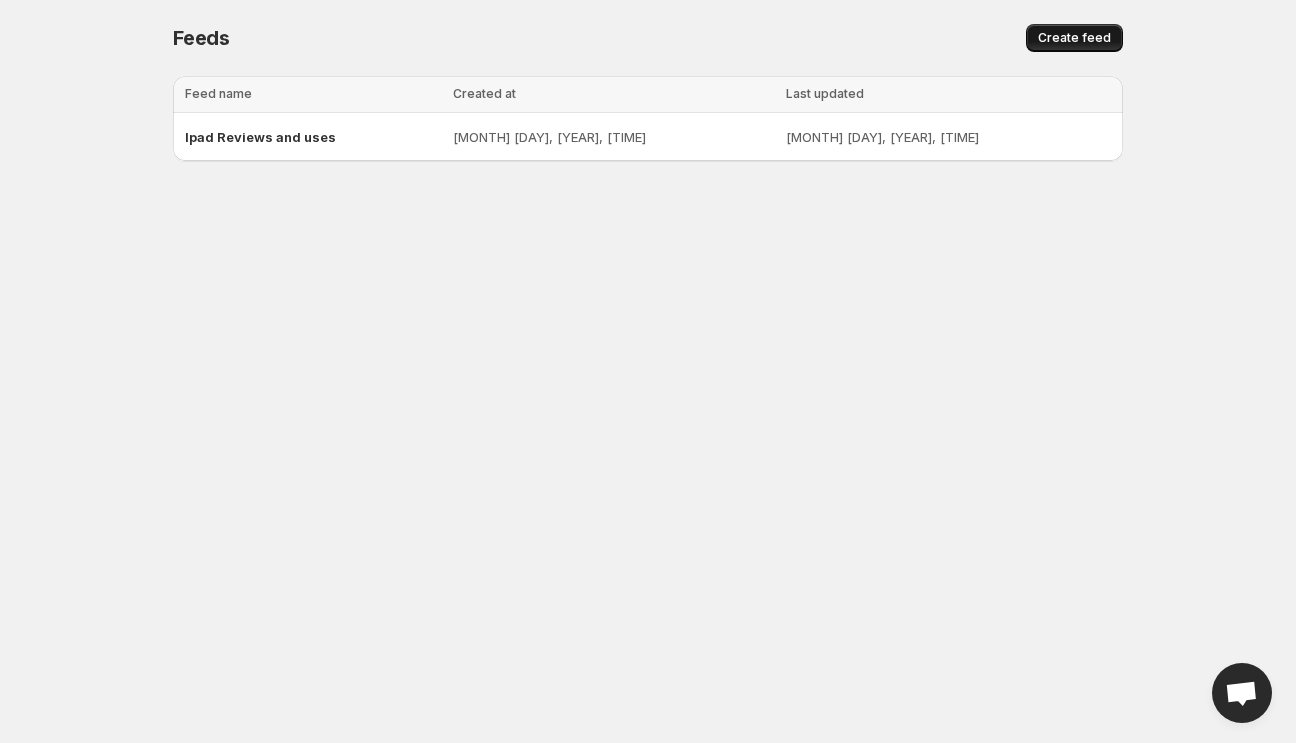 click on "Create feed" at bounding box center (1074, 38) 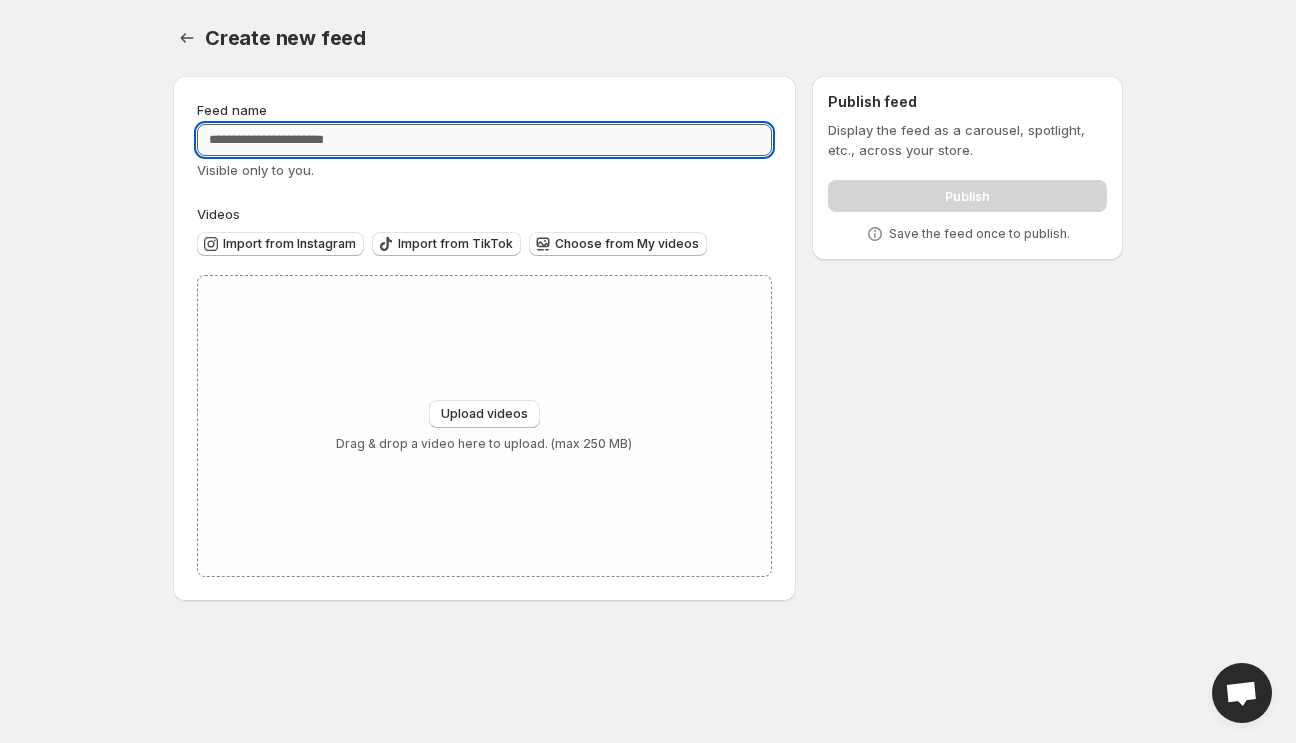 click on "Feed name" at bounding box center (484, 140) 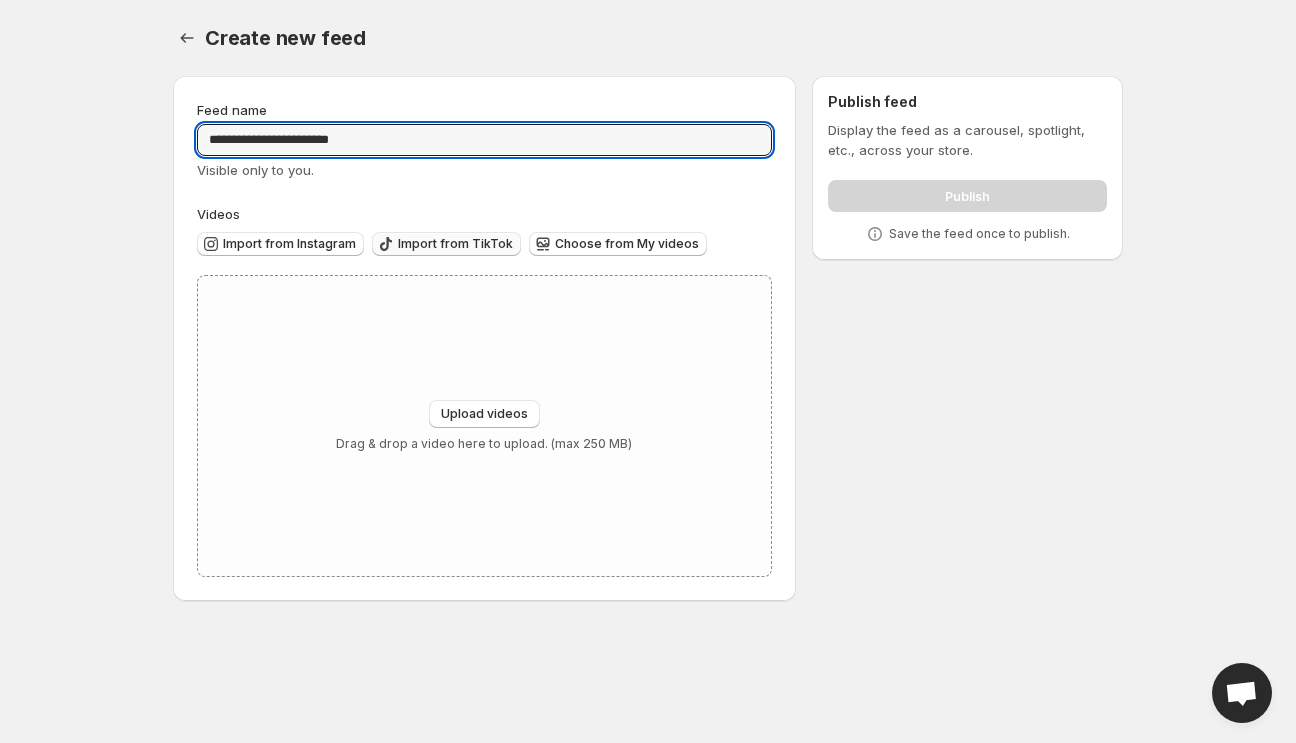 type on "**********" 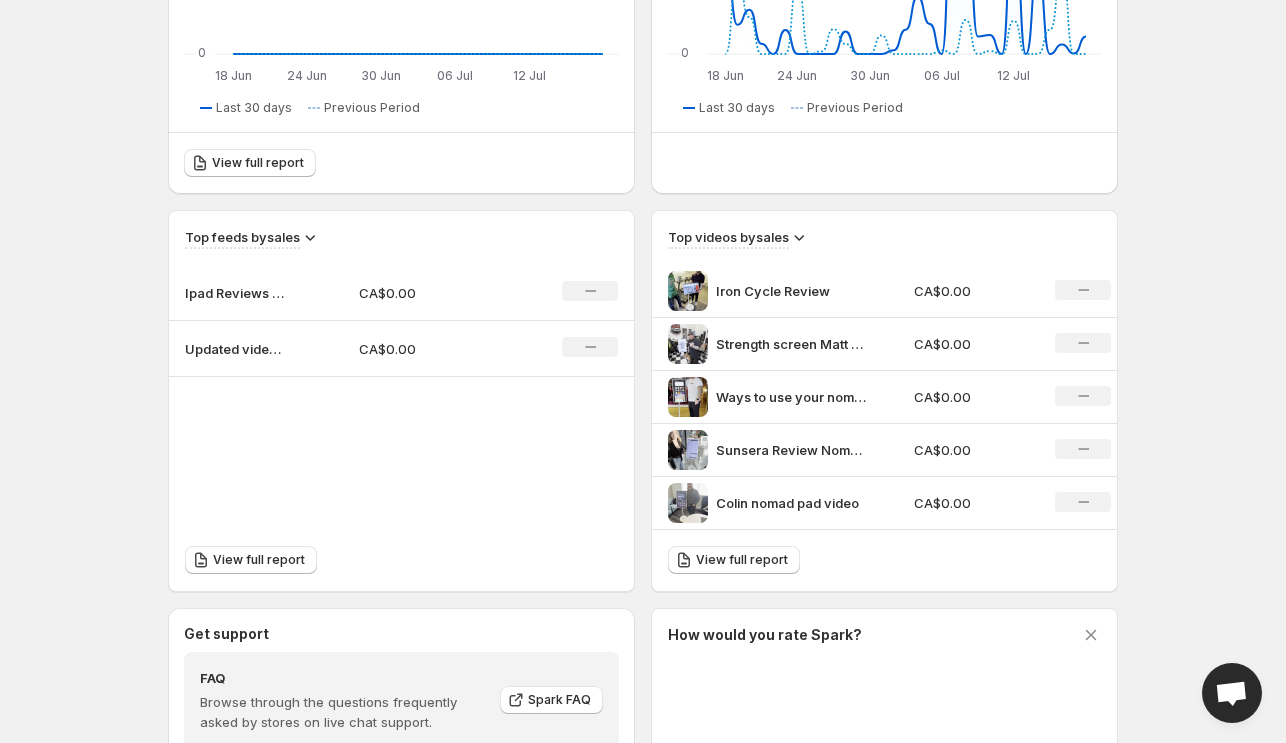 scroll, scrollTop: 625, scrollLeft: 0, axis: vertical 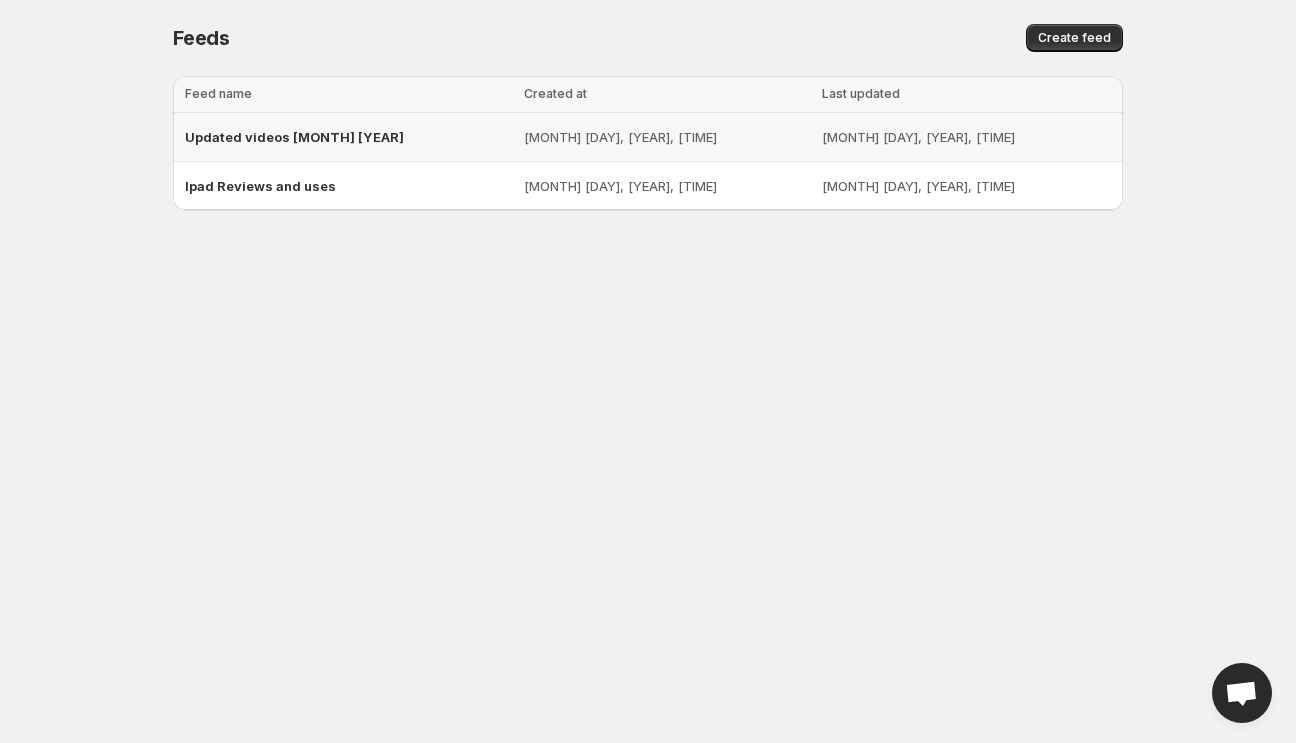 click on "Updated videos [MONTH] [YEAR]" at bounding box center (294, 137) 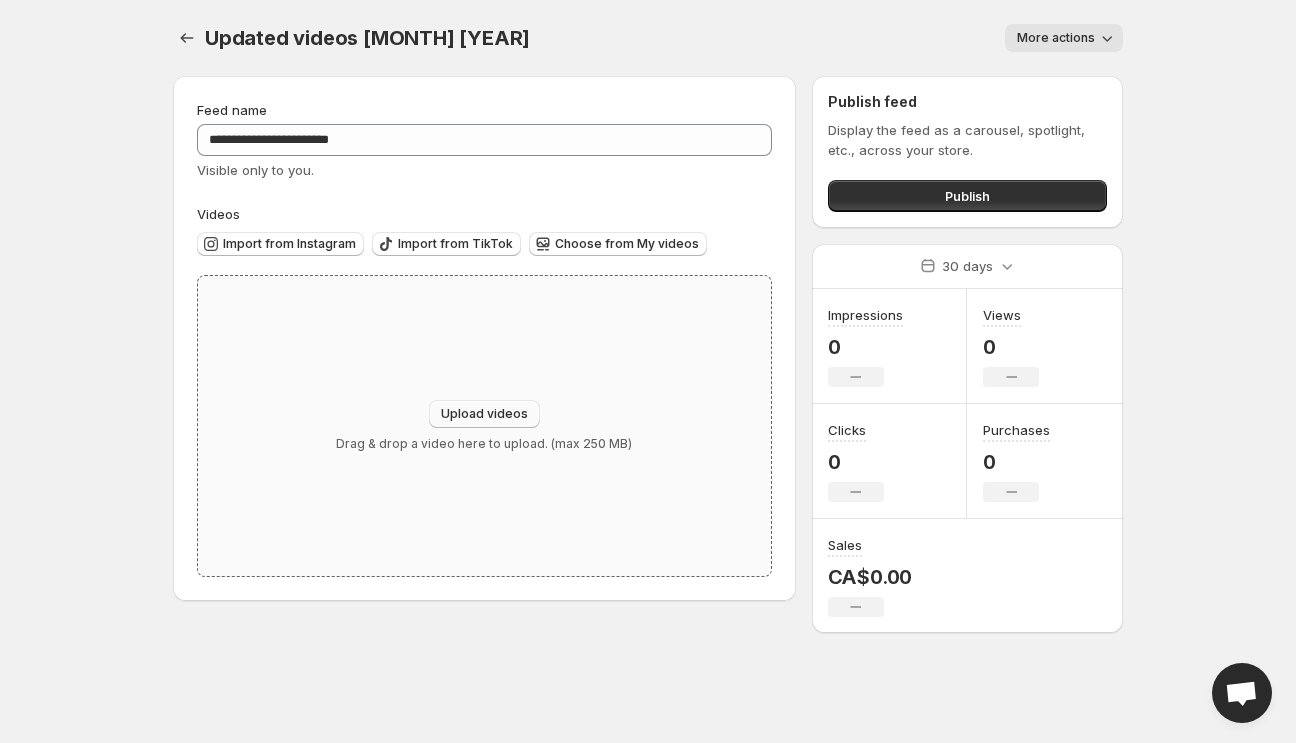 click on "Upload videos" at bounding box center (484, 414) 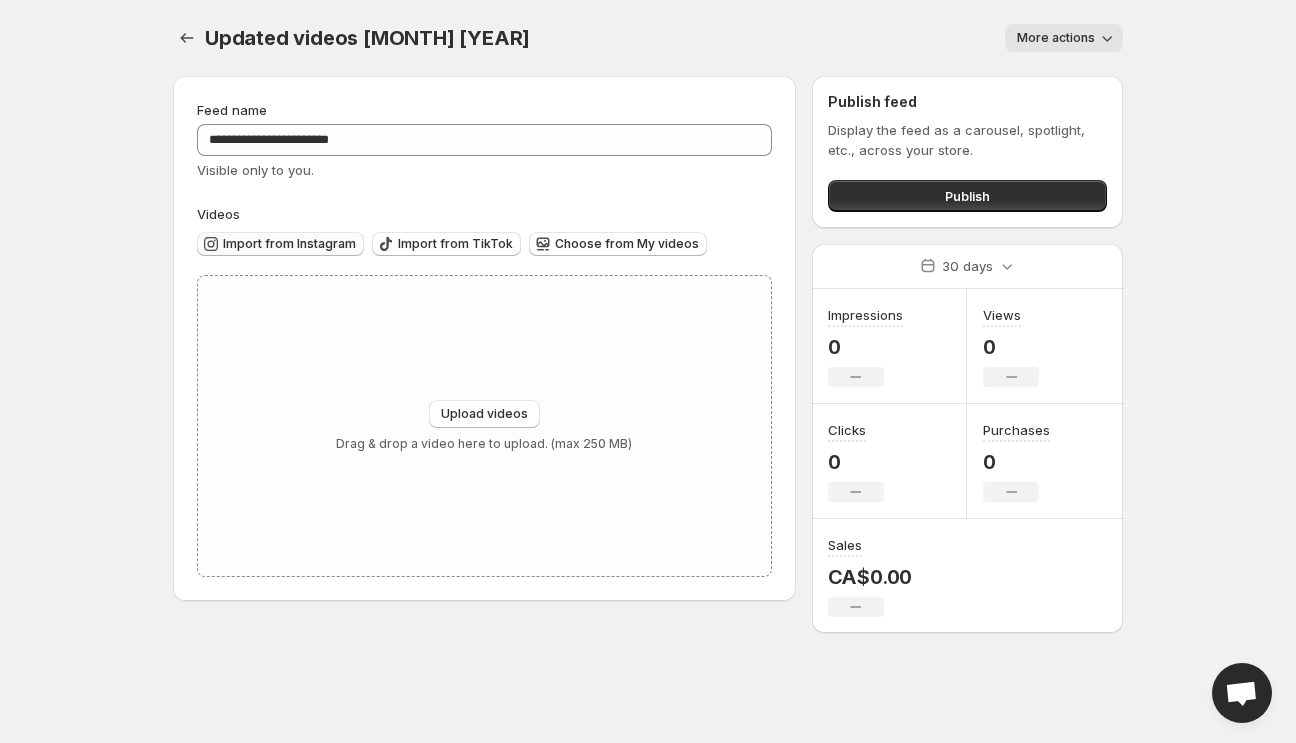 click on "Import from Instagram" at bounding box center [289, 244] 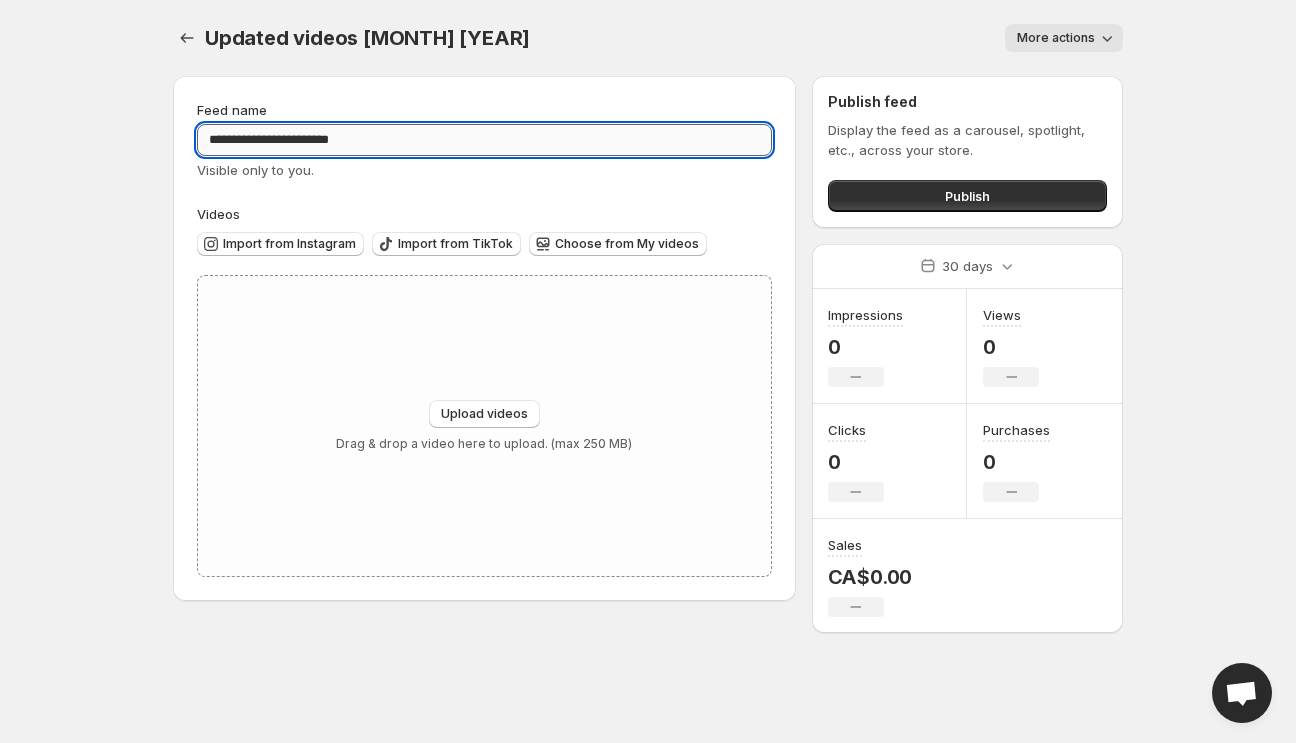 click on "**********" at bounding box center [484, 140] 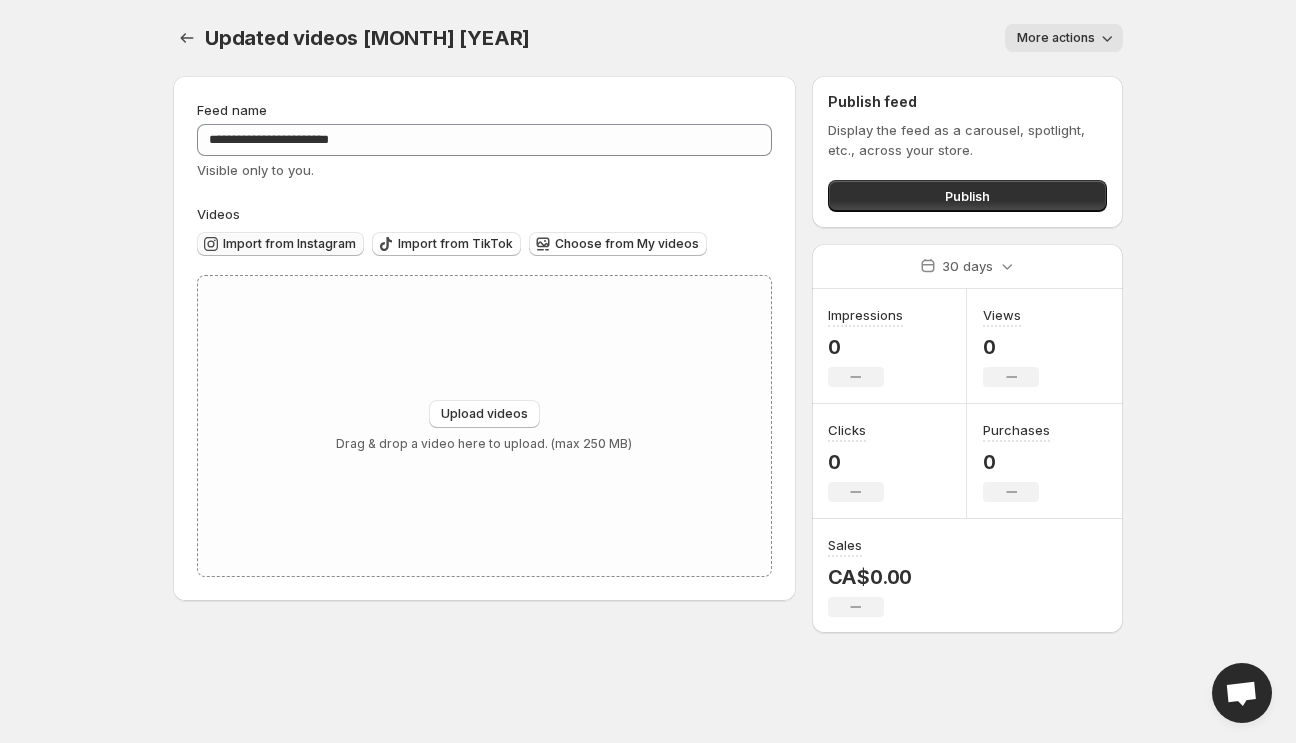 click on "Import from Instagram" at bounding box center [289, 244] 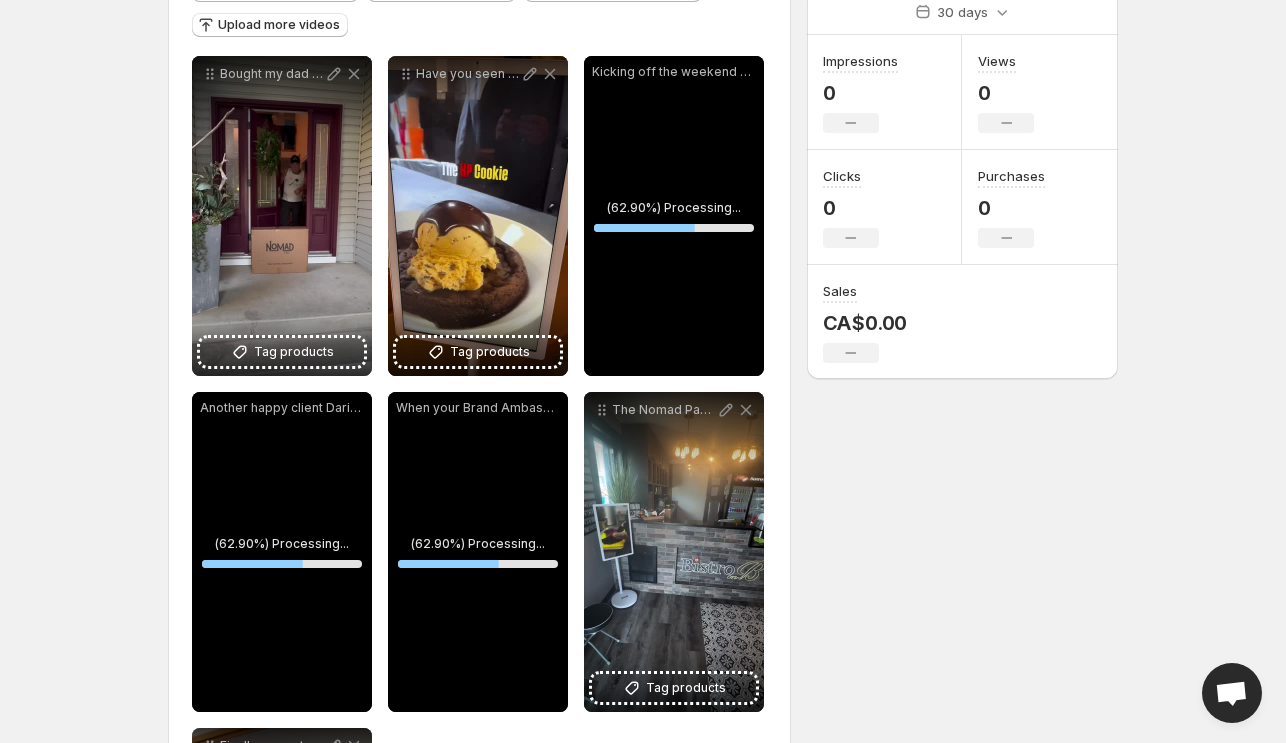 scroll, scrollTop: 252, scrollLeft: 0, axis: vertical 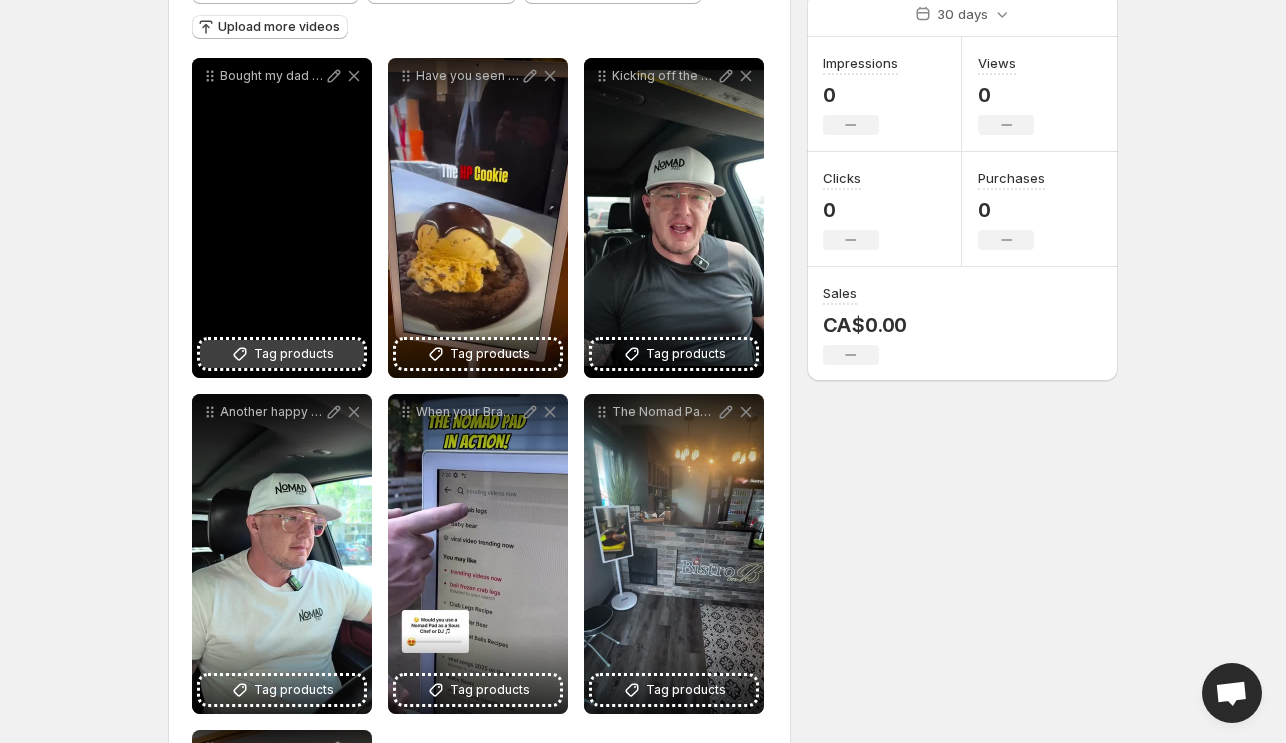 click on "Tag products" at bounding box center (294, 354) 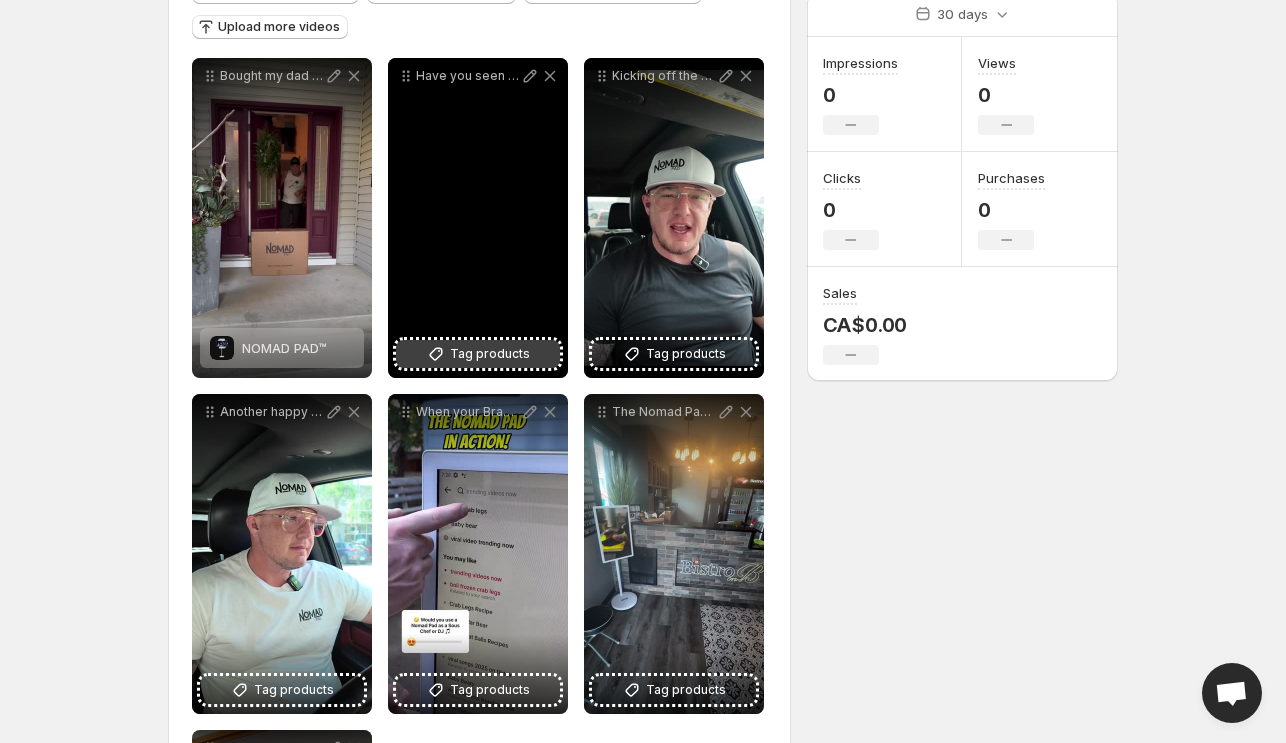 click on "Tag products" at bounding box center [490, 354] 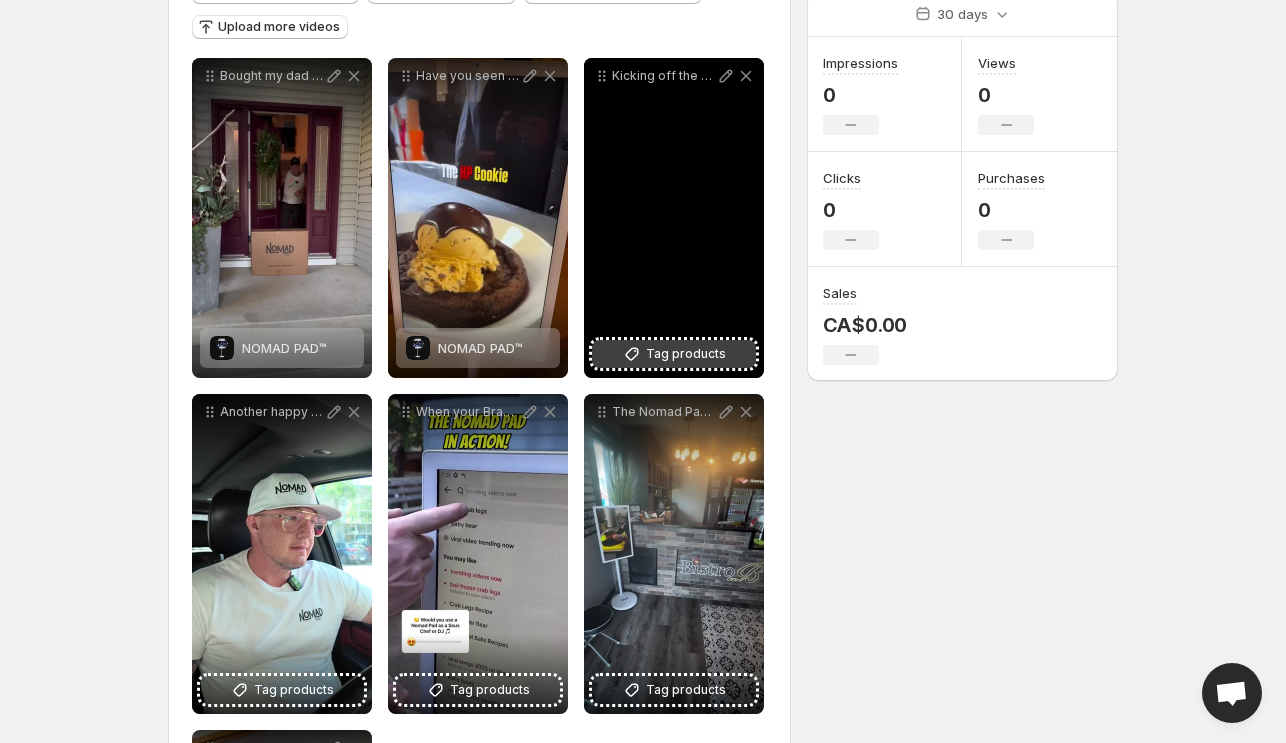 click on "Tag products" at bounding box center (686, 354) 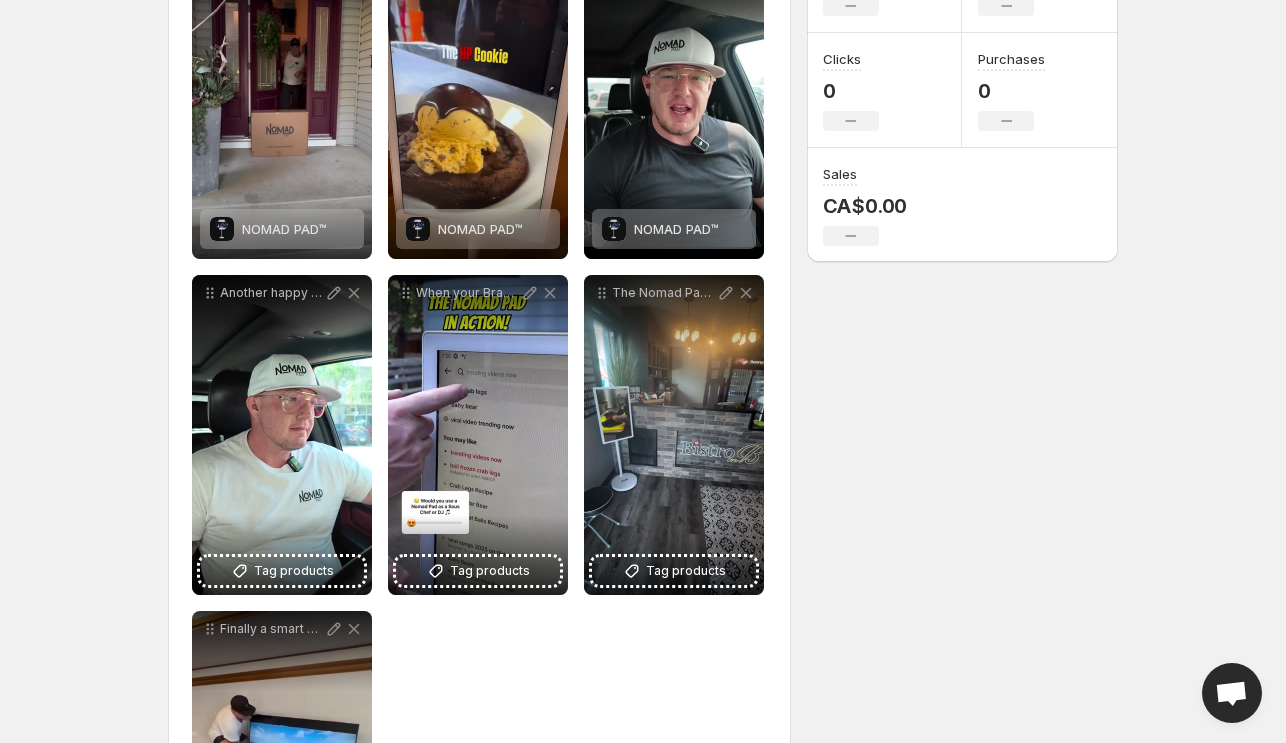 scroll, scrollTop: 375, scrollLeft: 0, axis: vertical 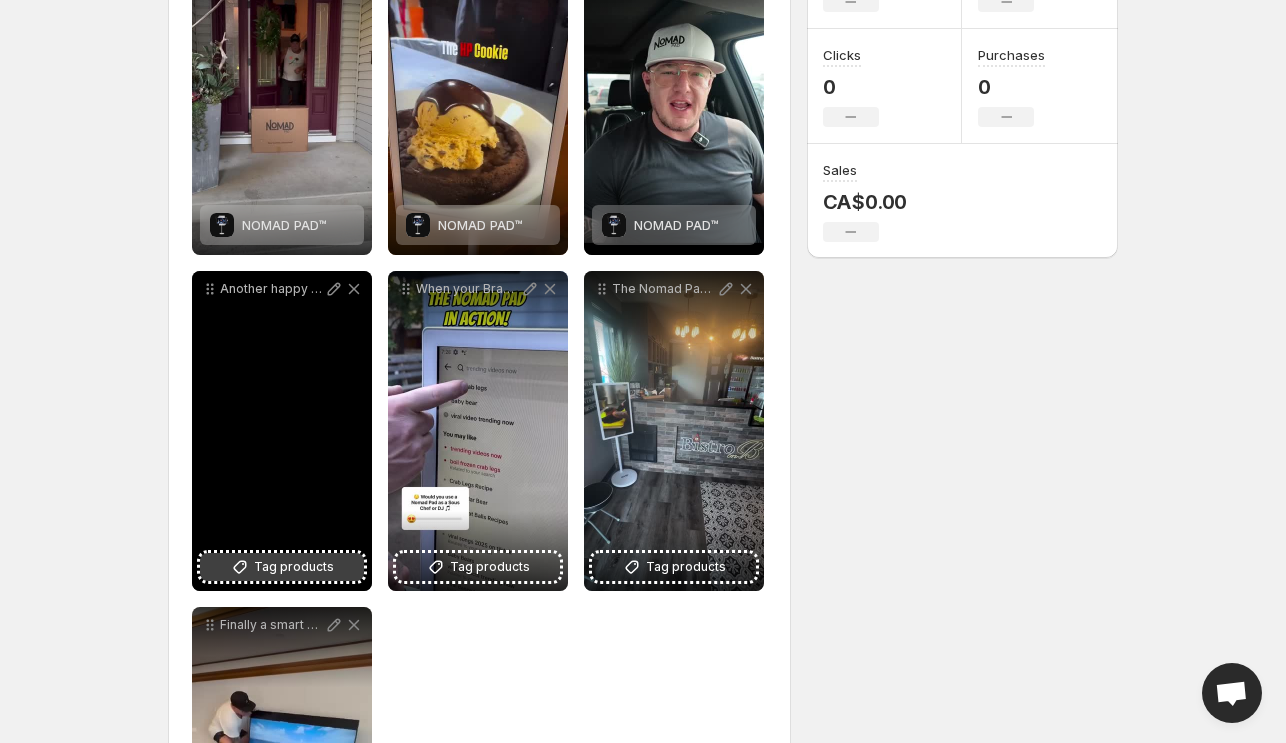 click on "Tag products" at bounding box center [294, 567] 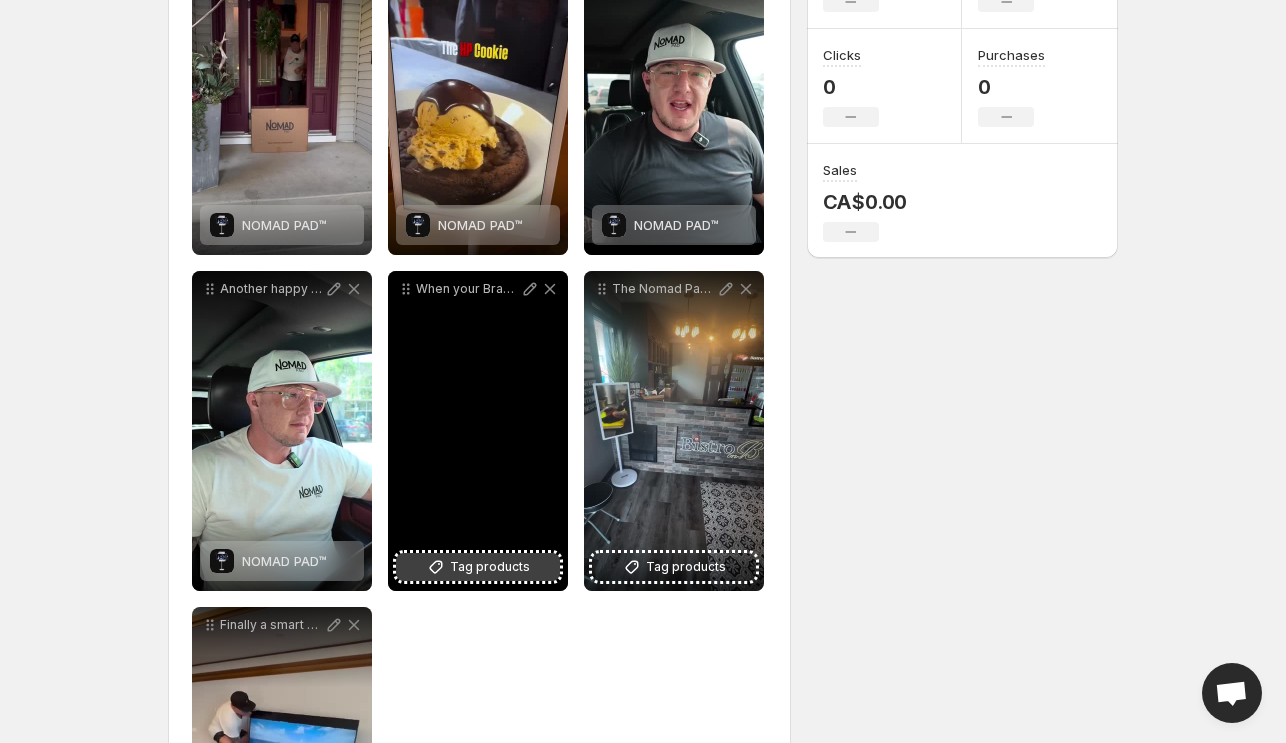click on "Tag products" at bounding box center (490, 567) 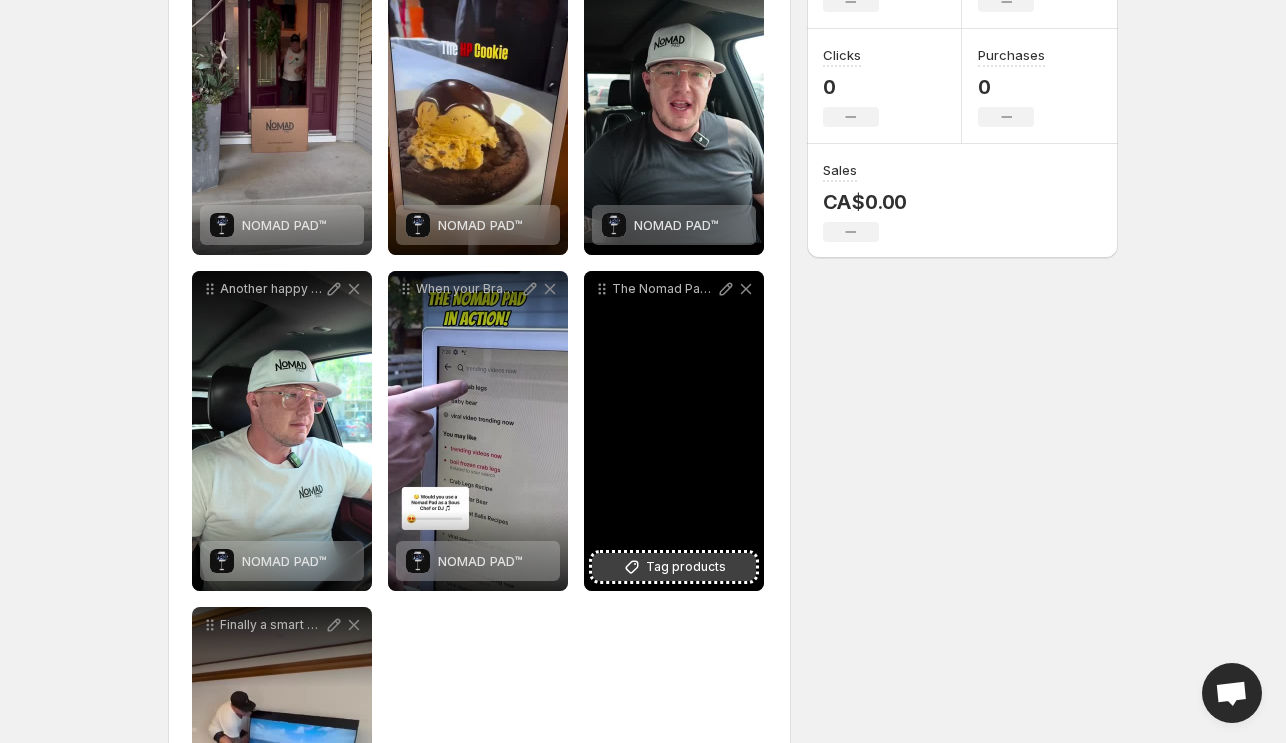 click on "Tag products" at bounding box center (686, 567) 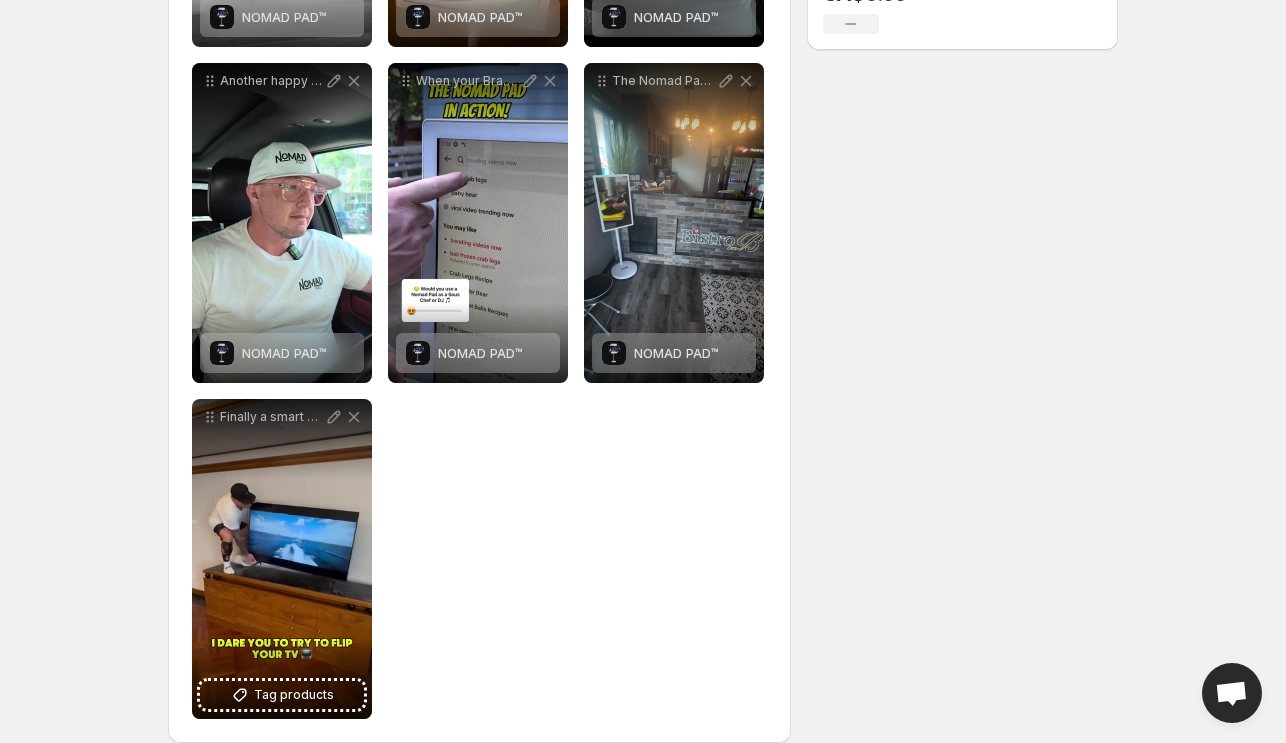 scroll, scrollTop: 592, scrollLeft: 0, axis: vertical 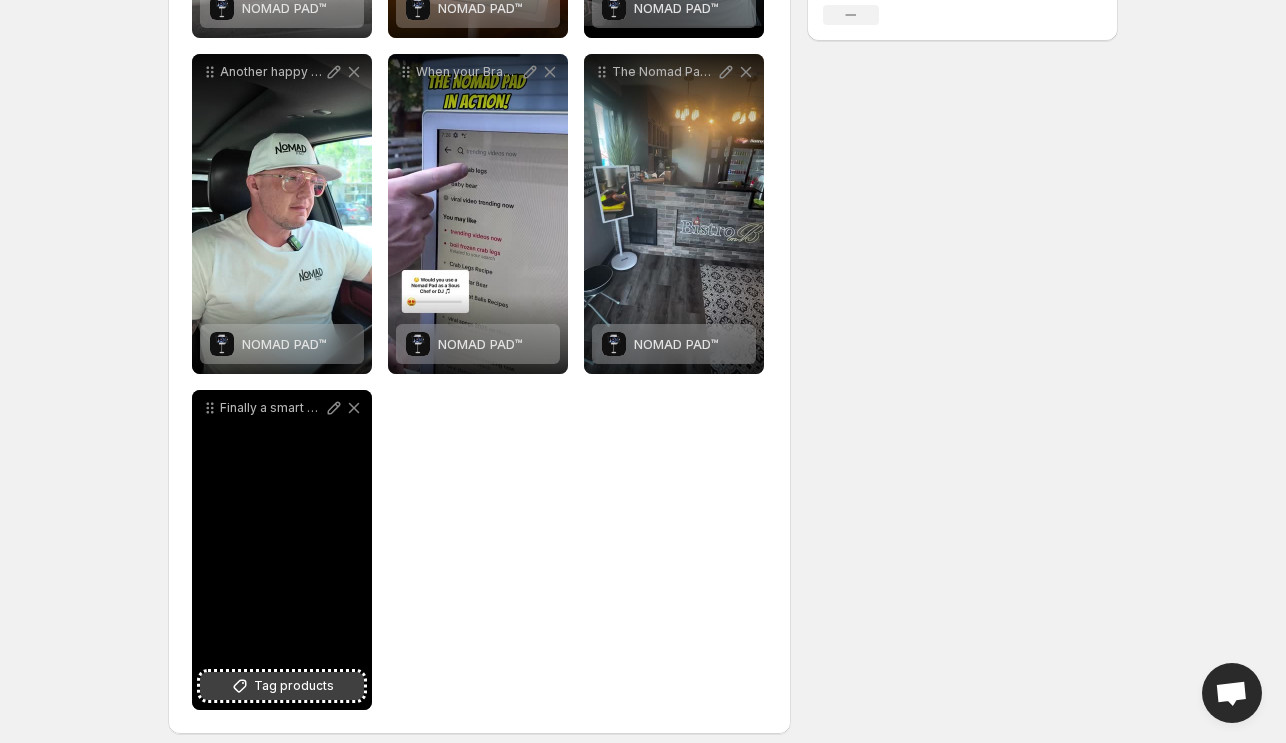 click on "Tag products" at bounding box center (294, 686) 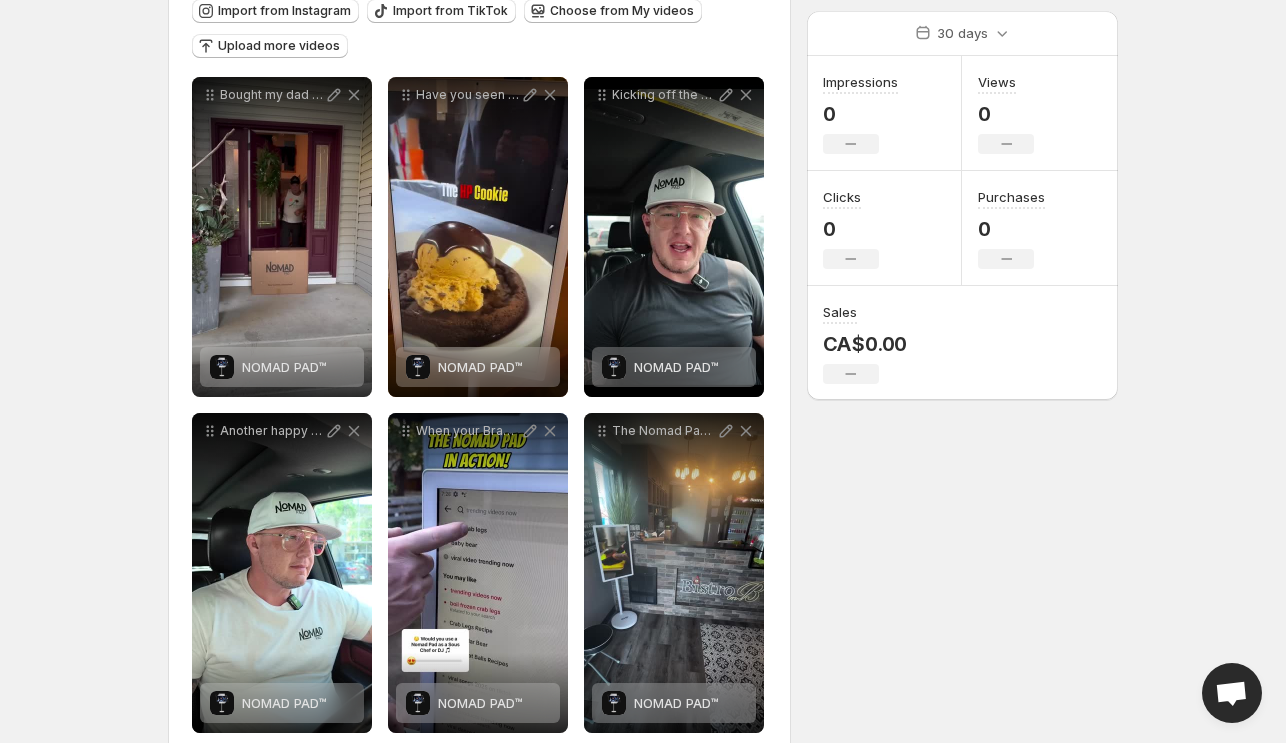 scroll, scrollTop: 234, scrollLeft: 0, axis: vertical 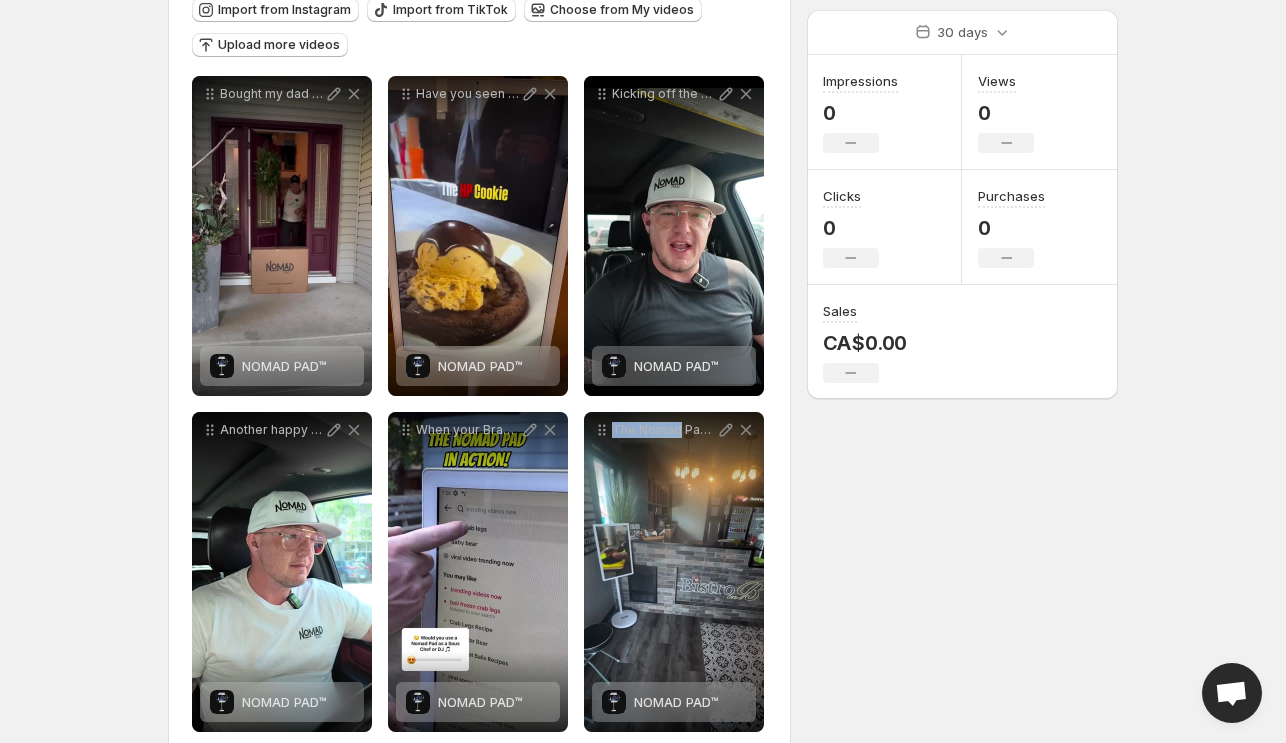drag, startPoint x: 675, startPoint y: 578, endPoint x: 817, endPoint y: 545, distance: 145.78409 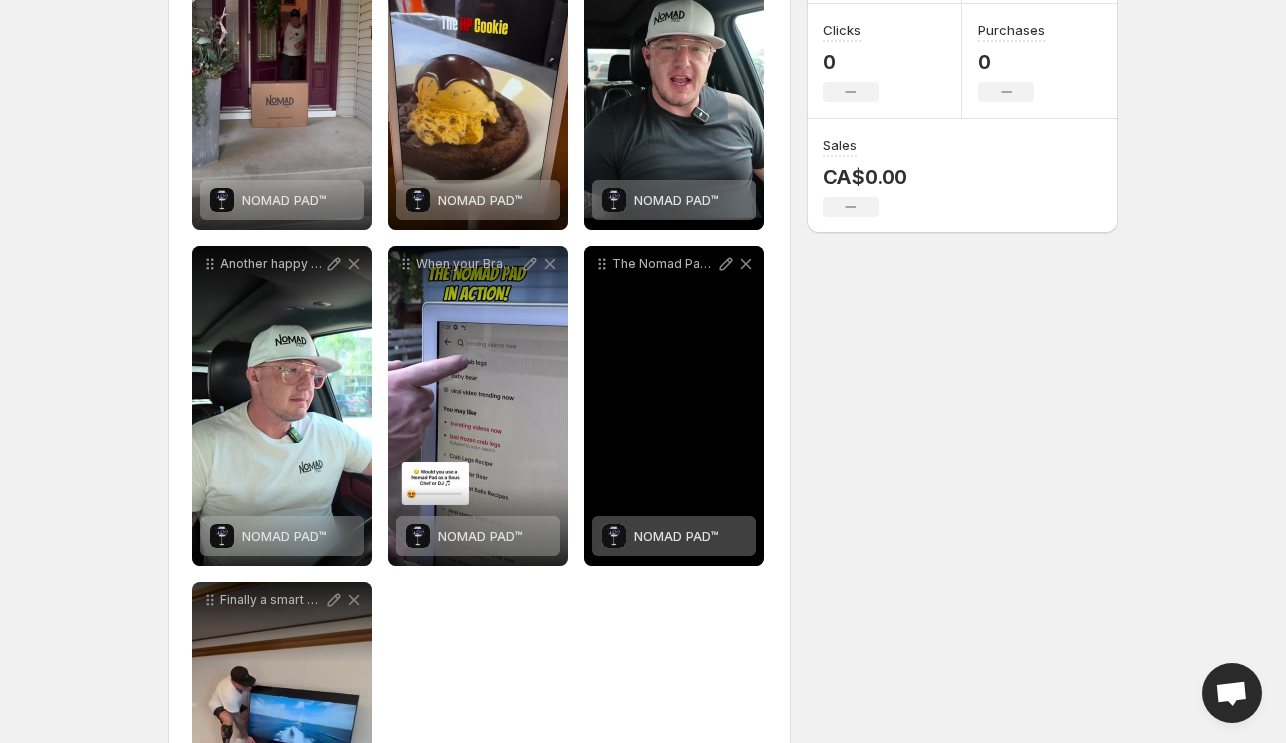 scroll, scrollTop: 398, scrollLeft: 0, axis: vertical 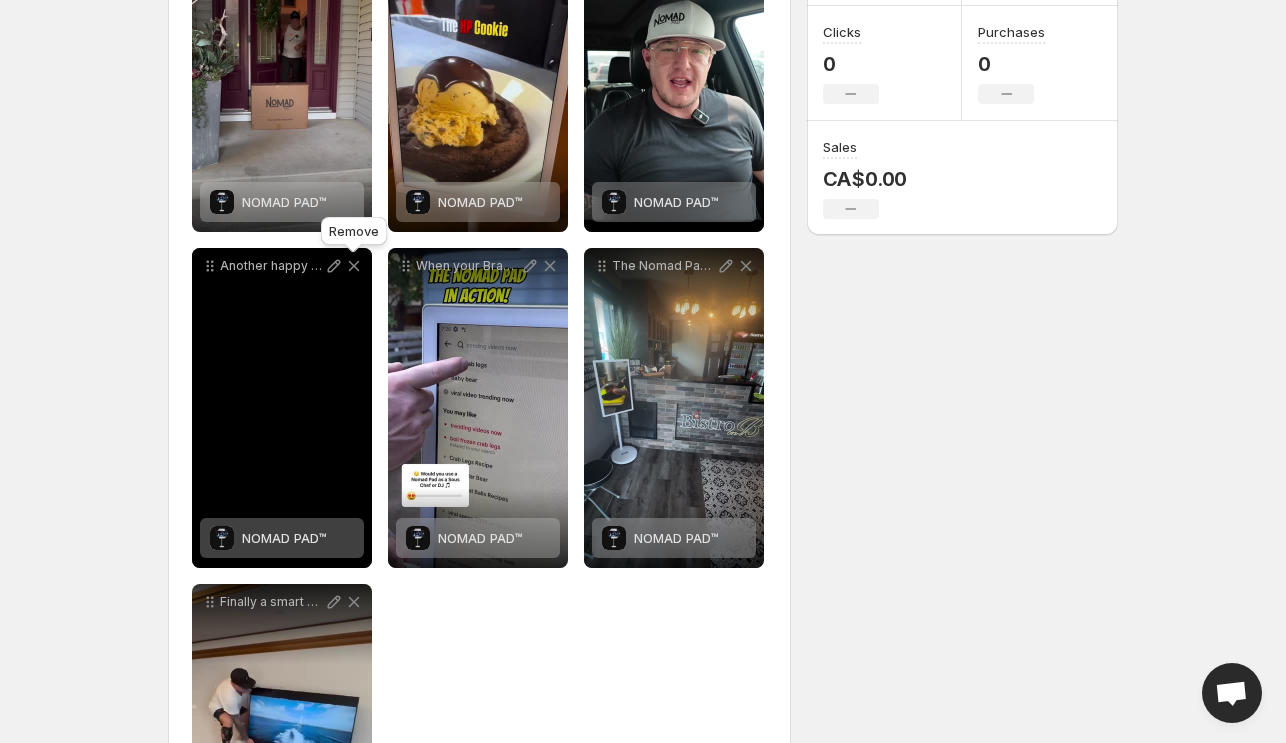 click 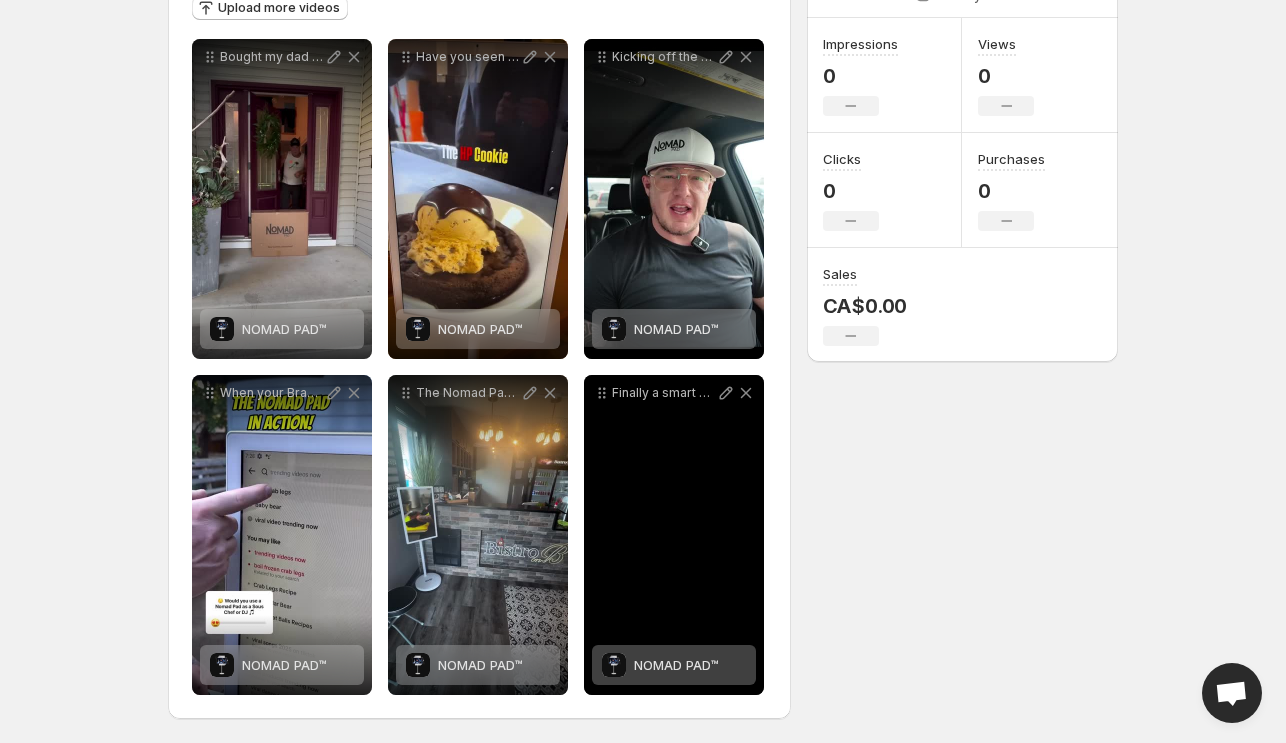 scroll, scrollTop: 270, scrollLeft: 0, axis: vertical 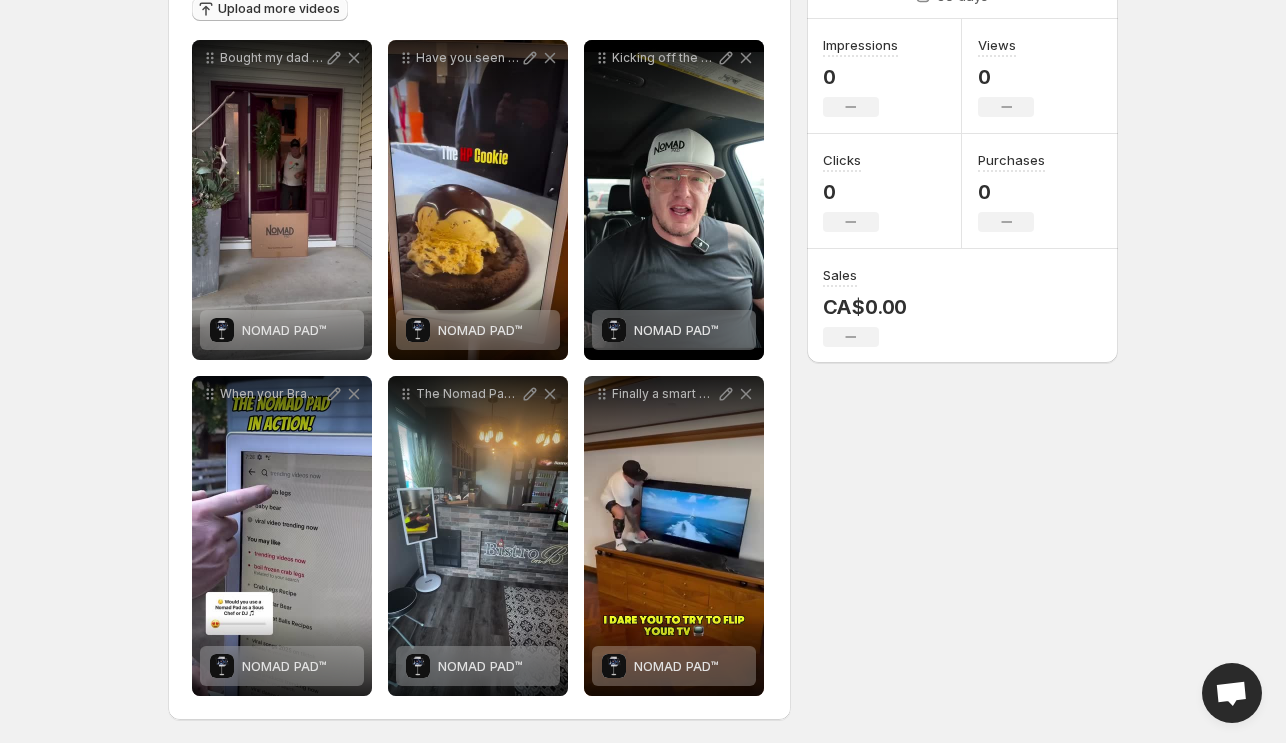 click on "Upload more videos" at bounding box center [279, 9] 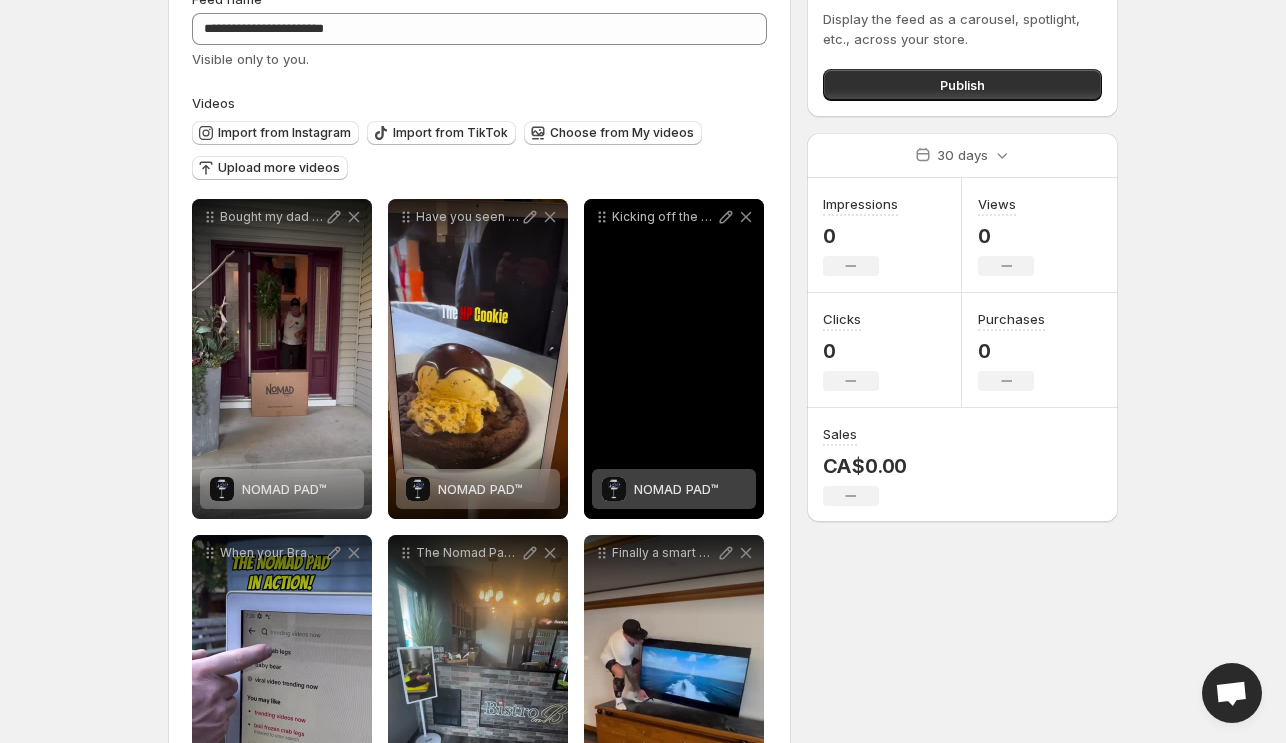 scroll, scrollTop: 74, scrollLeft: 0, axis: vertical 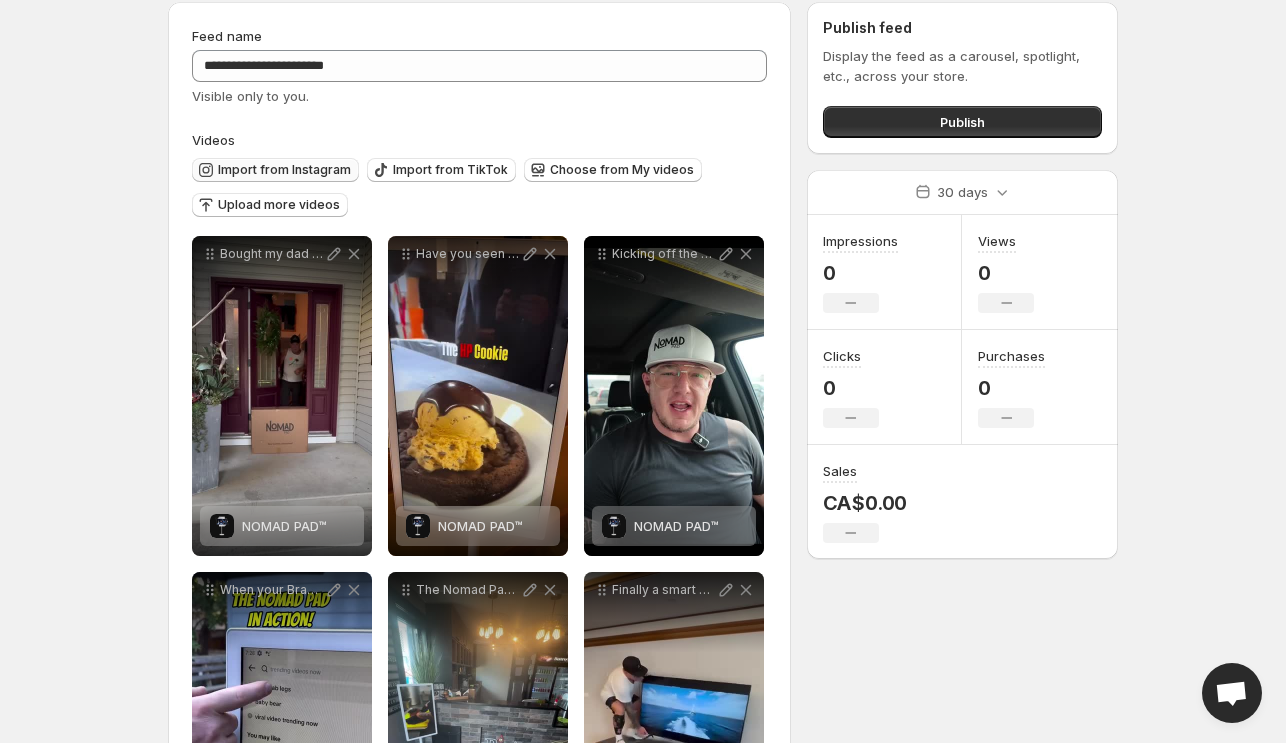 click on "Import from Instagram" at bounding box center (284, 170) 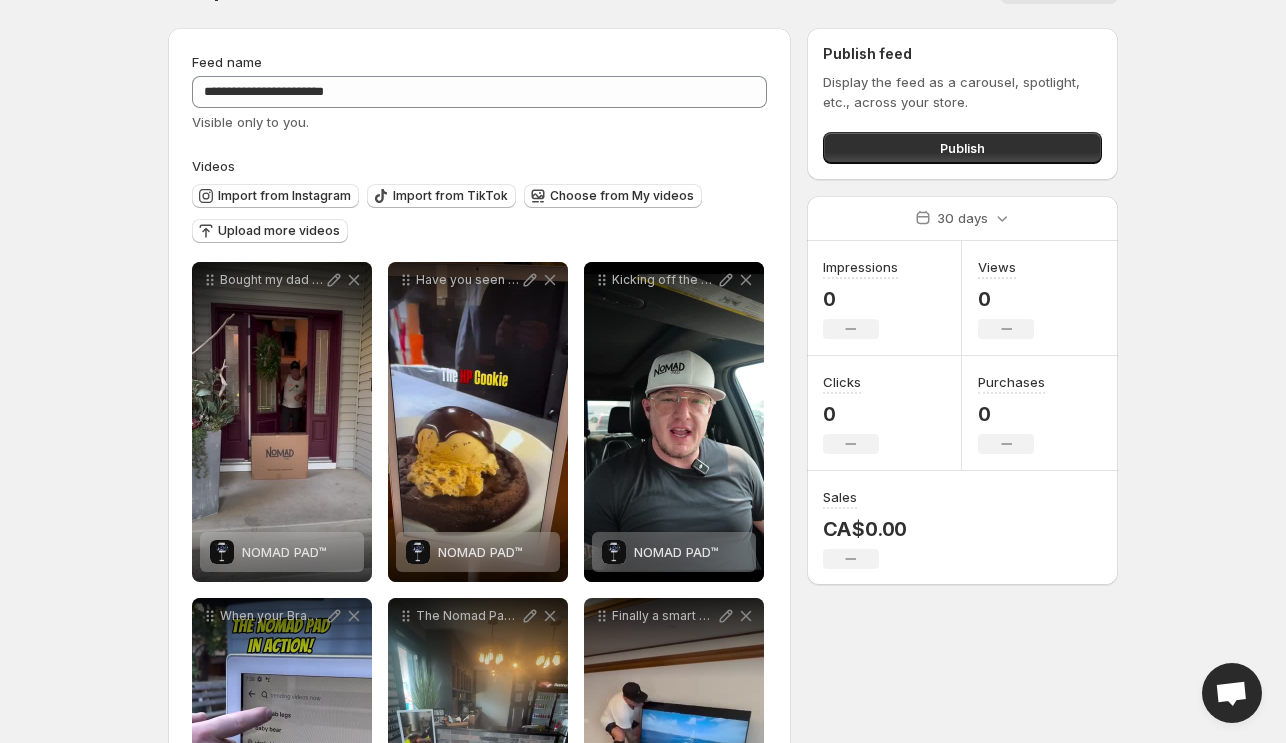 scroll, scrollTop: 49, scrollLeft: 0, axis: vertical 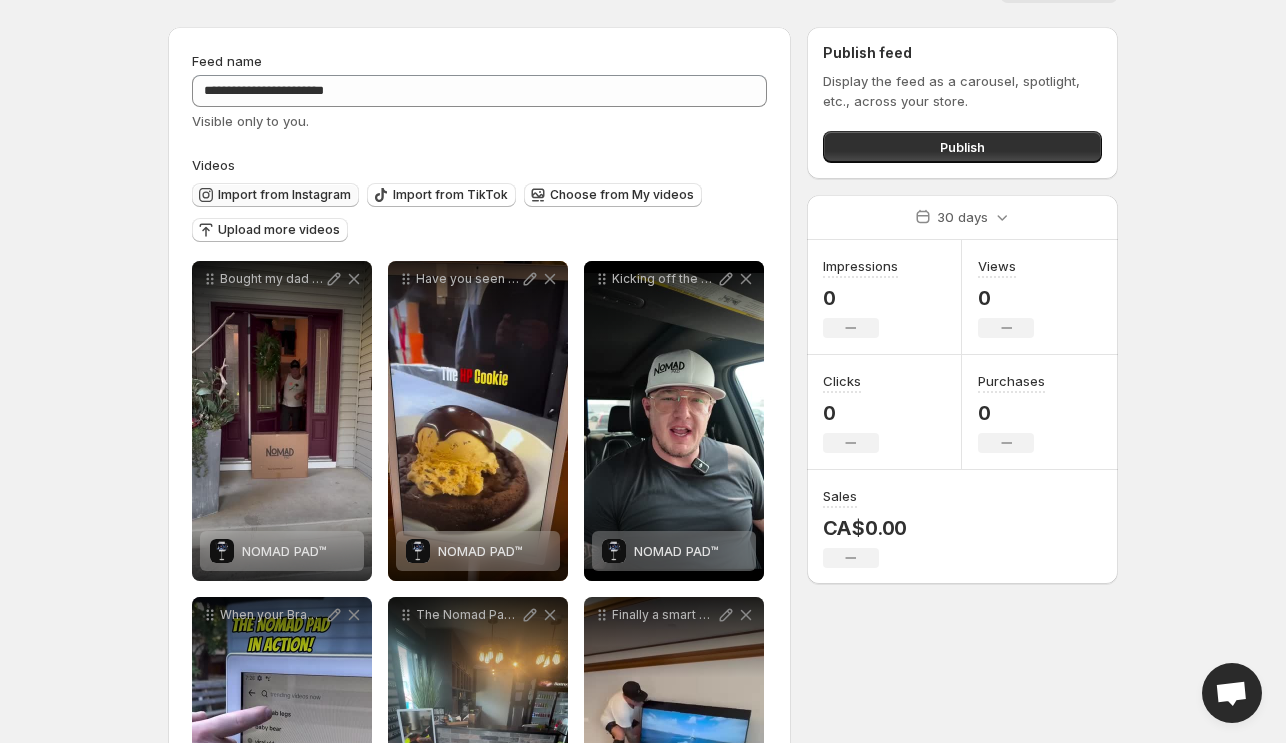 click on "Import from Instagram" at bounding box center (284, 195) 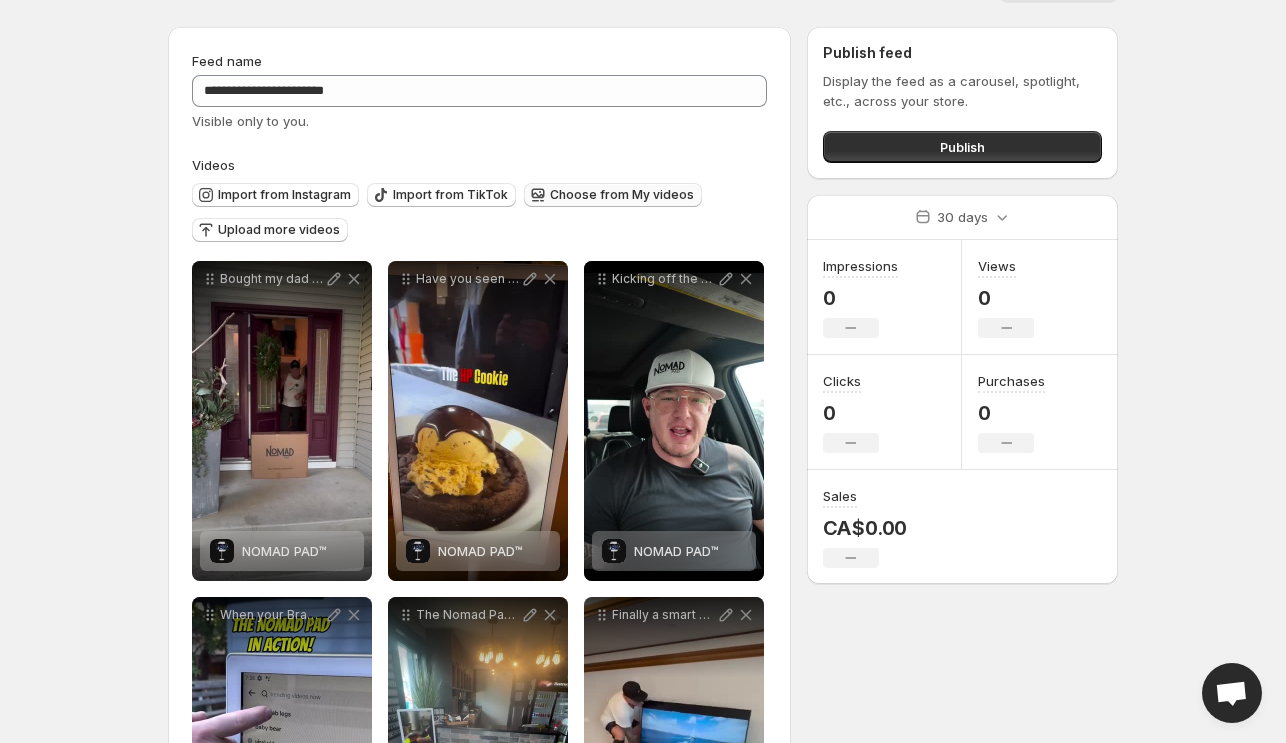 click on "Choose from My videos" at bounding box center (622, 195) 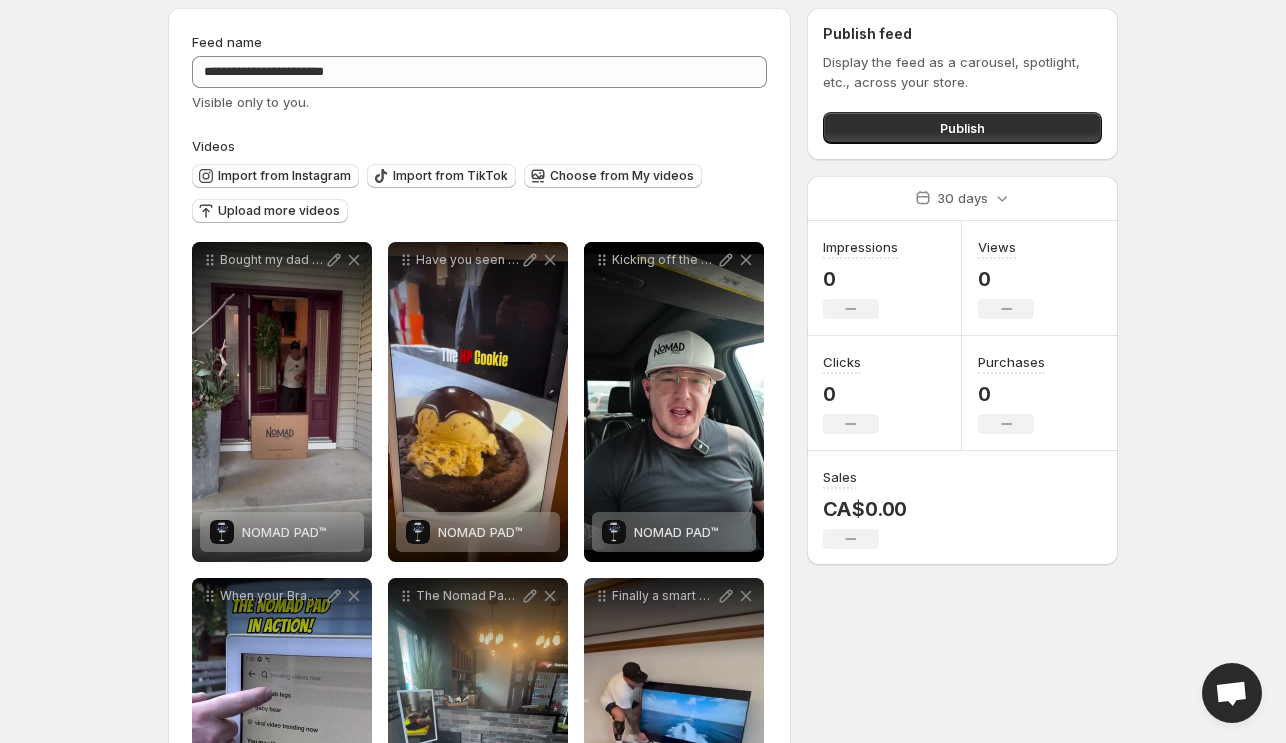 scroll, scrollTop: 58, scrollLeft: 0, axis: vertical 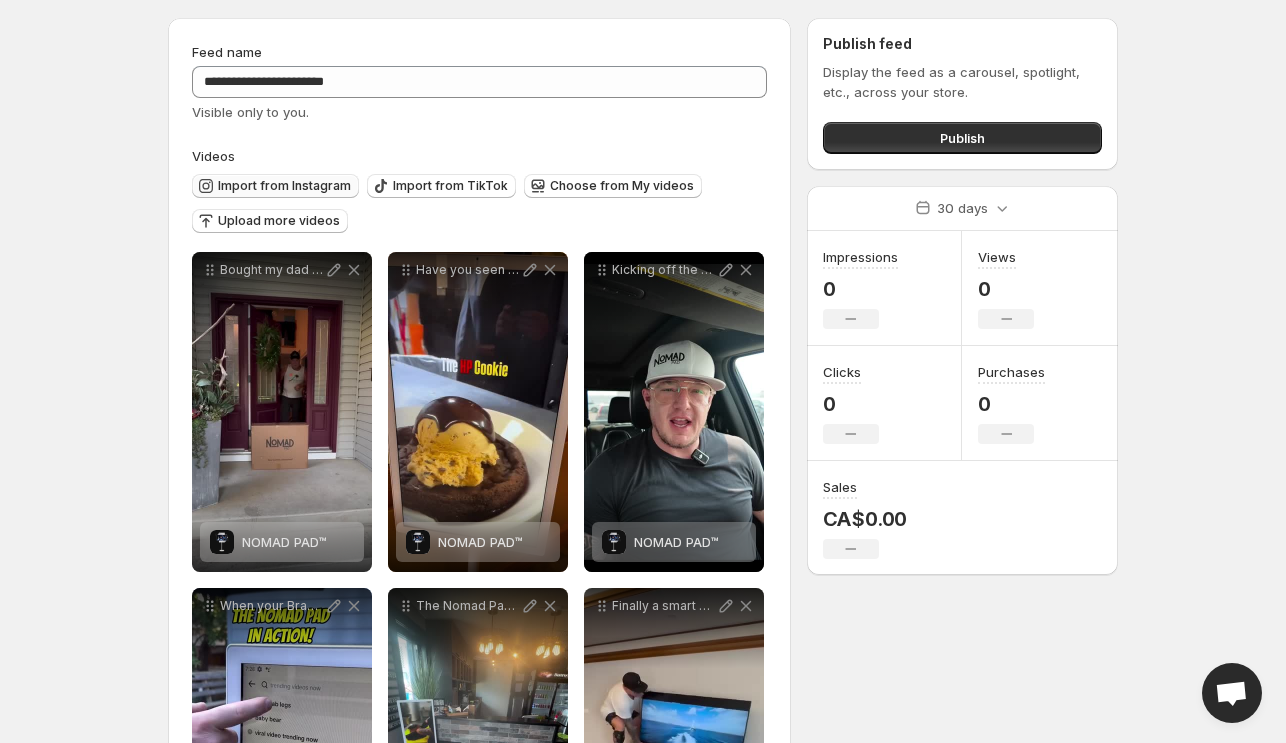 click on "Import from Instagram" at bounding box center (284, 186) 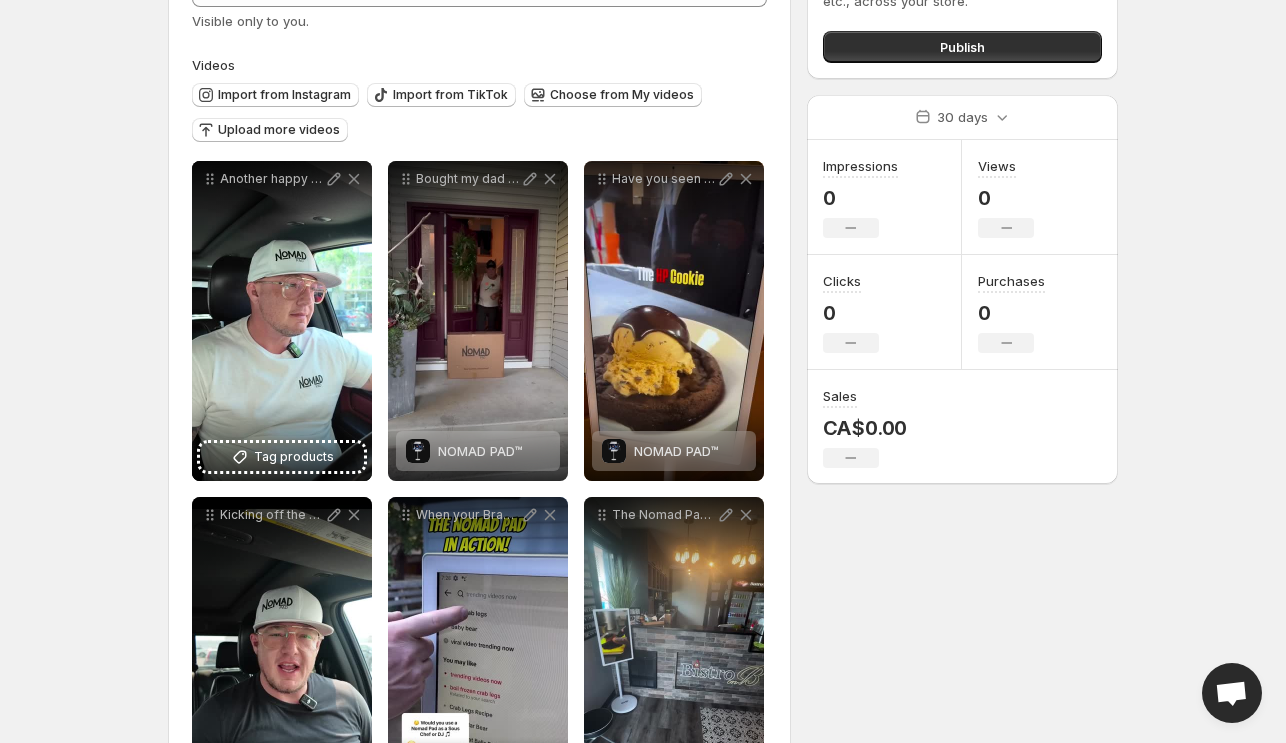 scroll, scrollTop: 148, scrollLeft: 0, axis: vertical 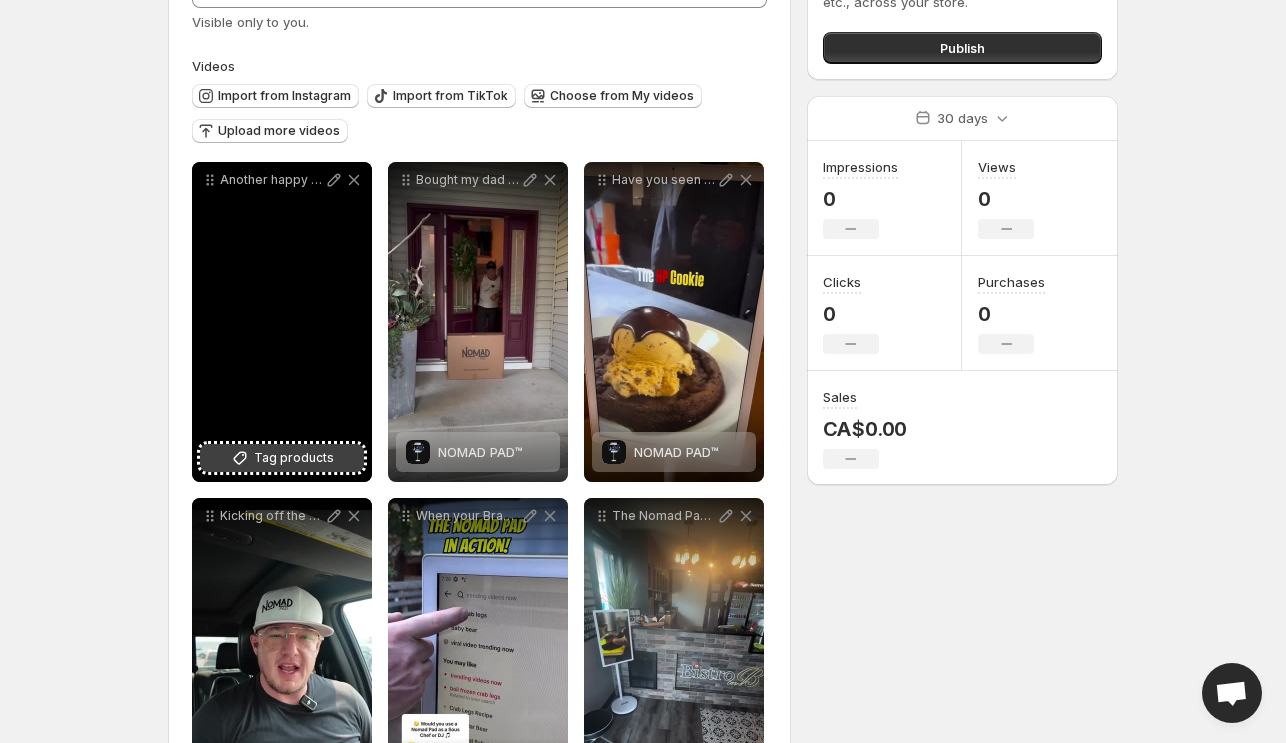 click on "Tag products" at bounding box center [282, 458] 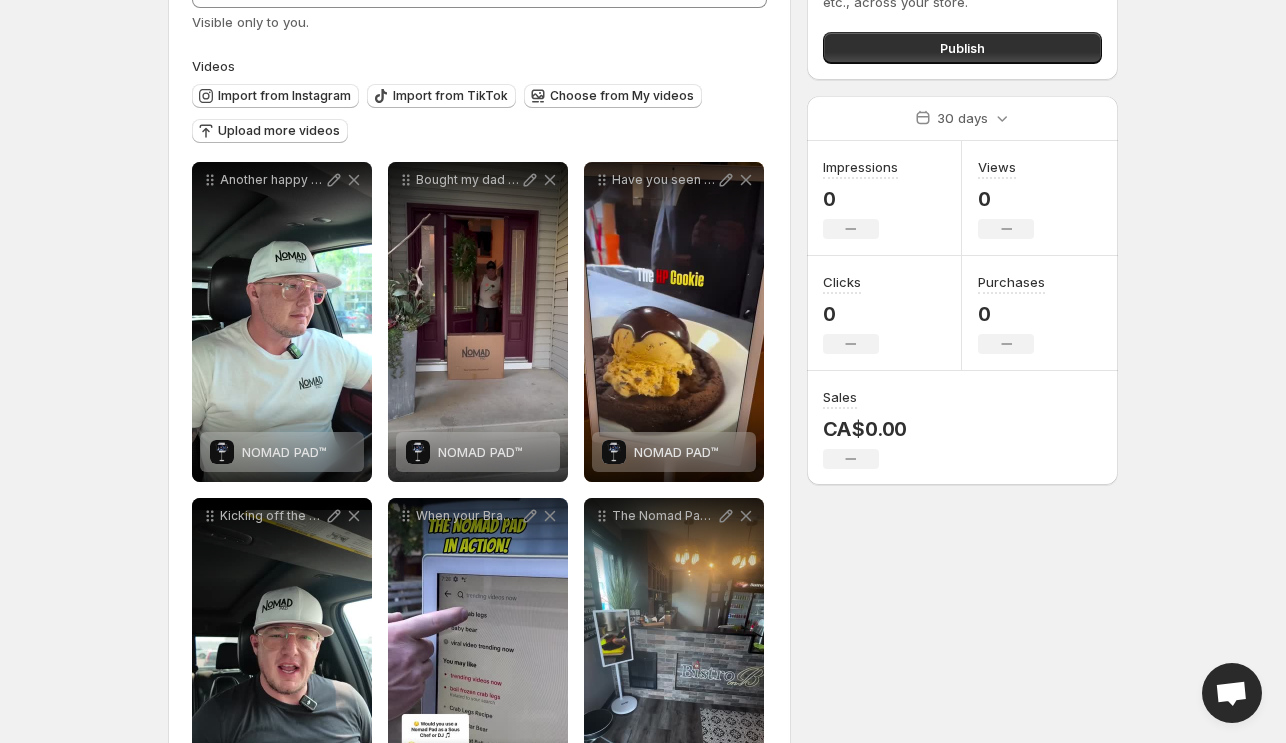 scroll, scrollTop: 0, scrollLeft: 0, axis: both 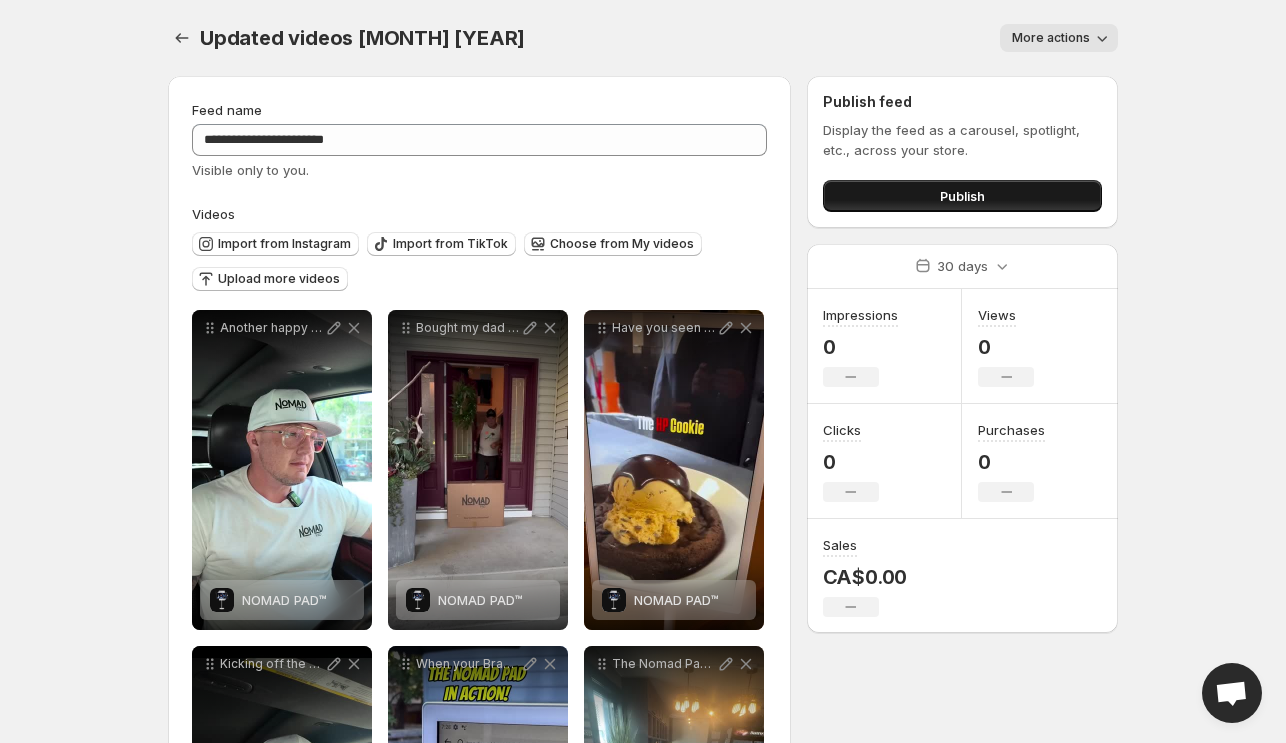 click on "Publish" at bounding box center [962, 196] 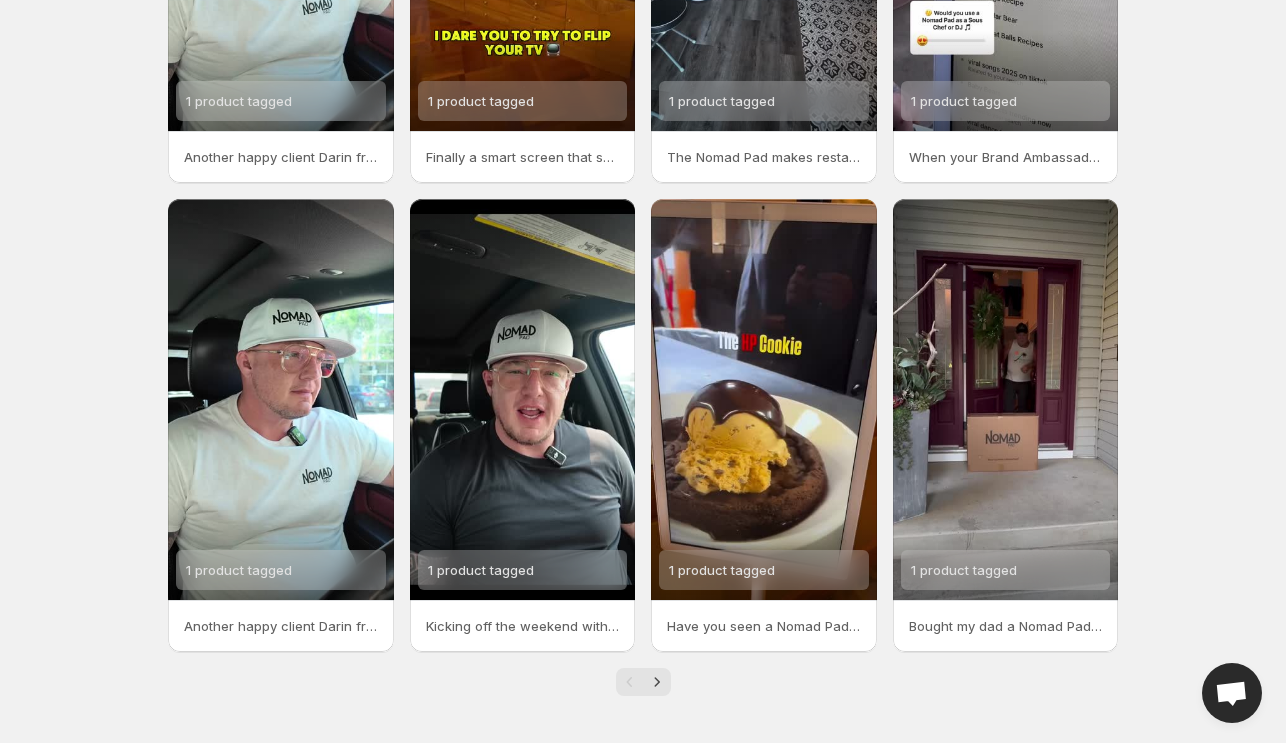 scroll, scrollTop: 0, scrollLeft: 0, axis: both 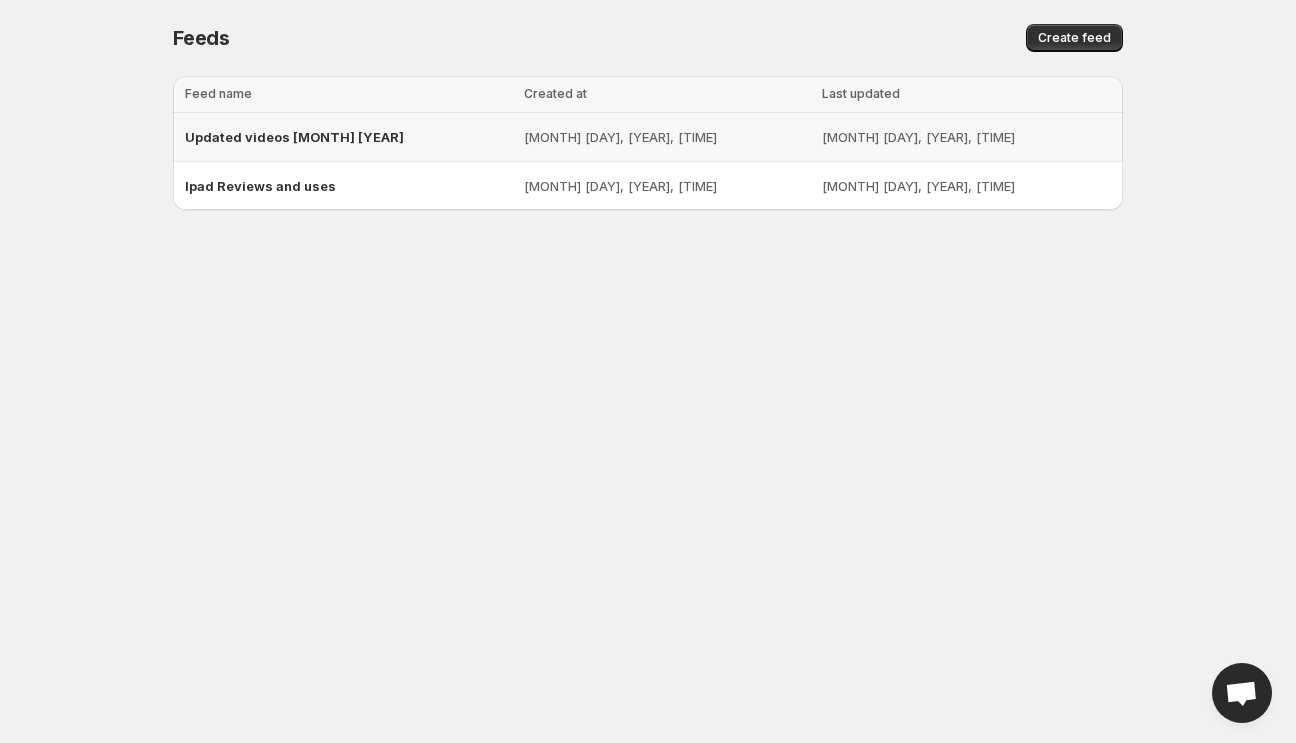 click on "[MONTH] [DAY], [YEAR], [TIME]" at bounding box center [667, 137] 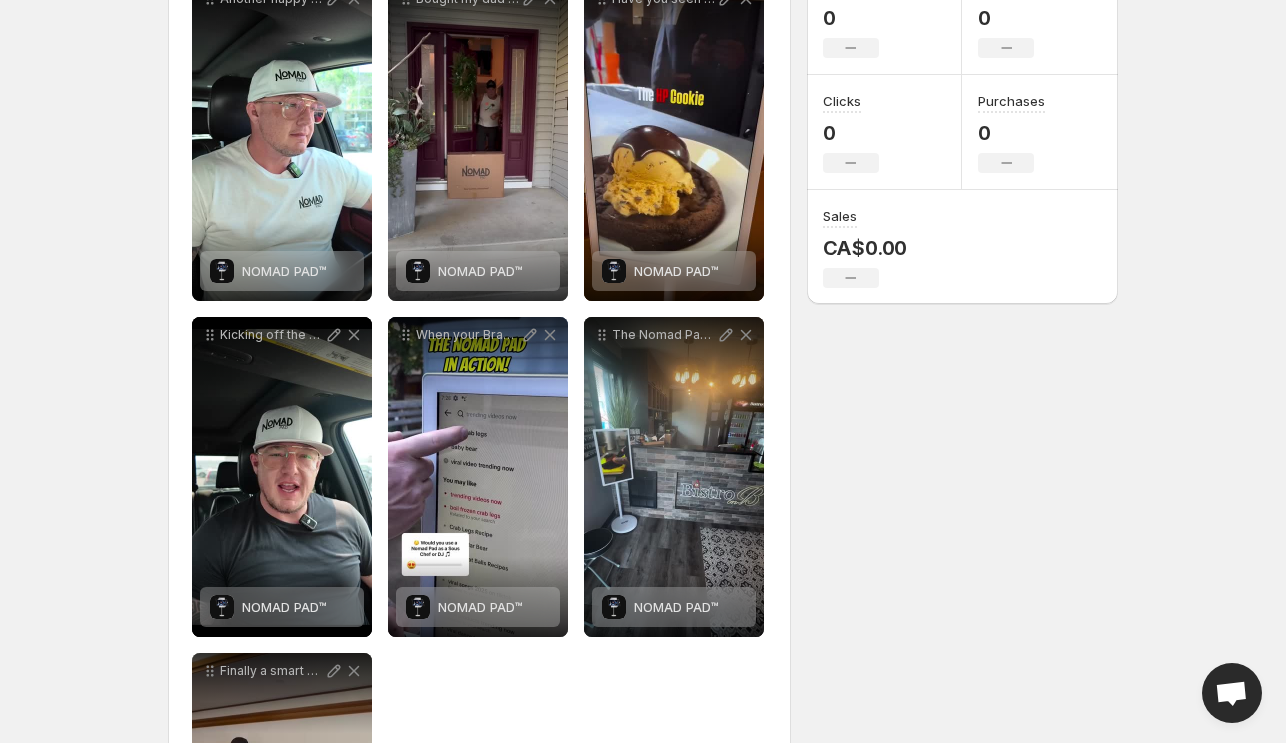 scroll, scrollTop: 330, scrollLeft: 0, axis: vertical 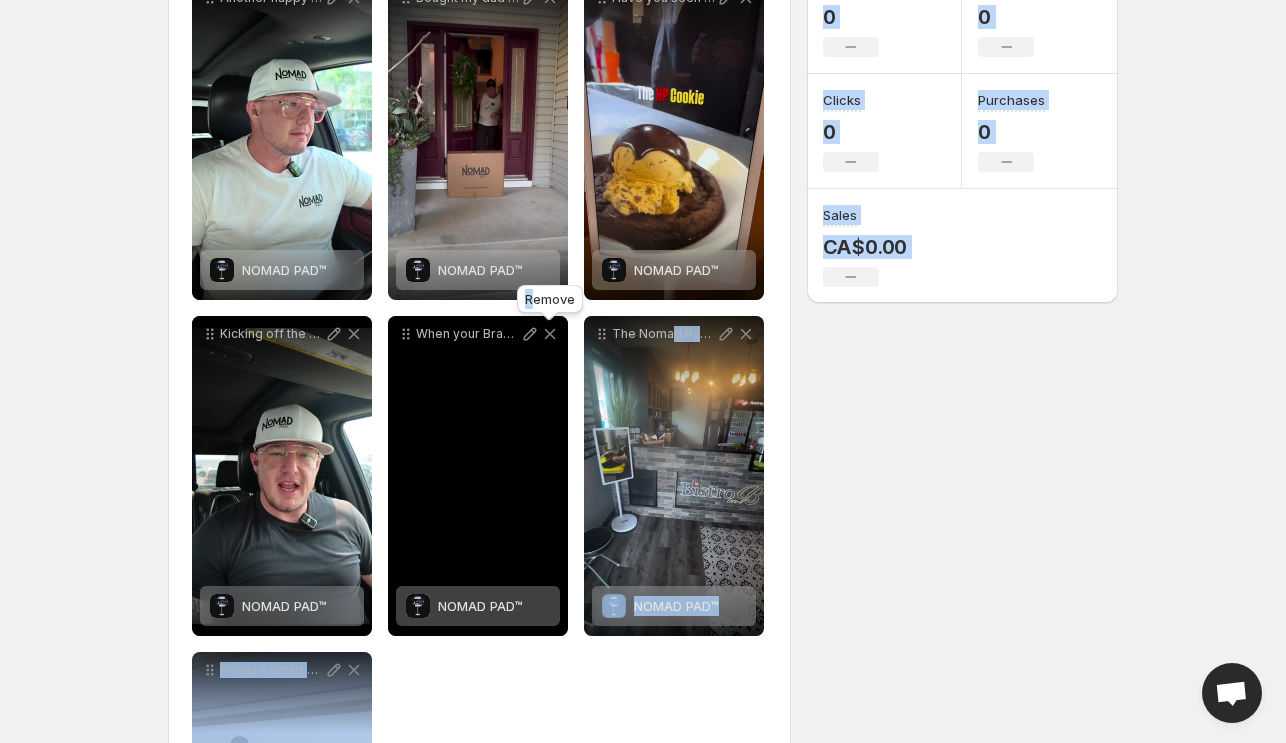 drag, startPoint x: 668, startPoint y: 399, endPoint x: 531, endPoint y: 317, distance: 159.66527 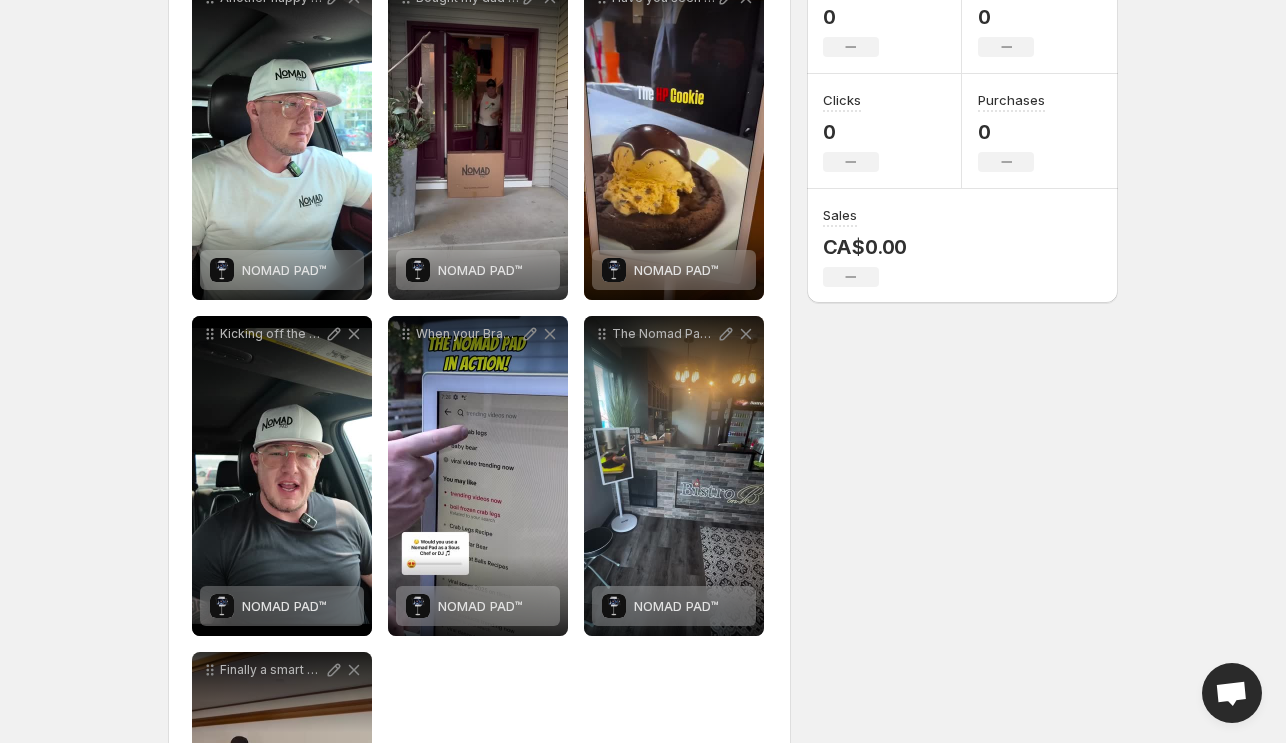 click on "**********" at bounding box center [635, 375] 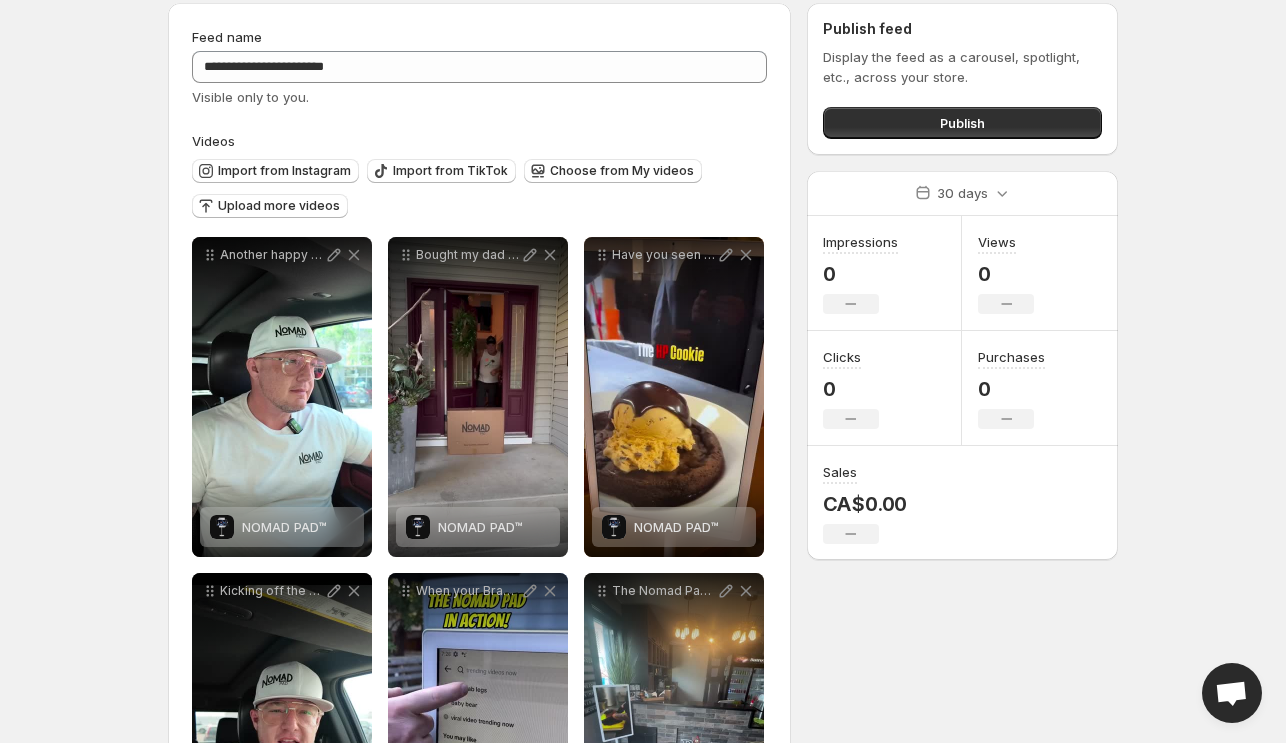 scroll, scrollTop: 71, scrollLeft: 0, axis: vertical 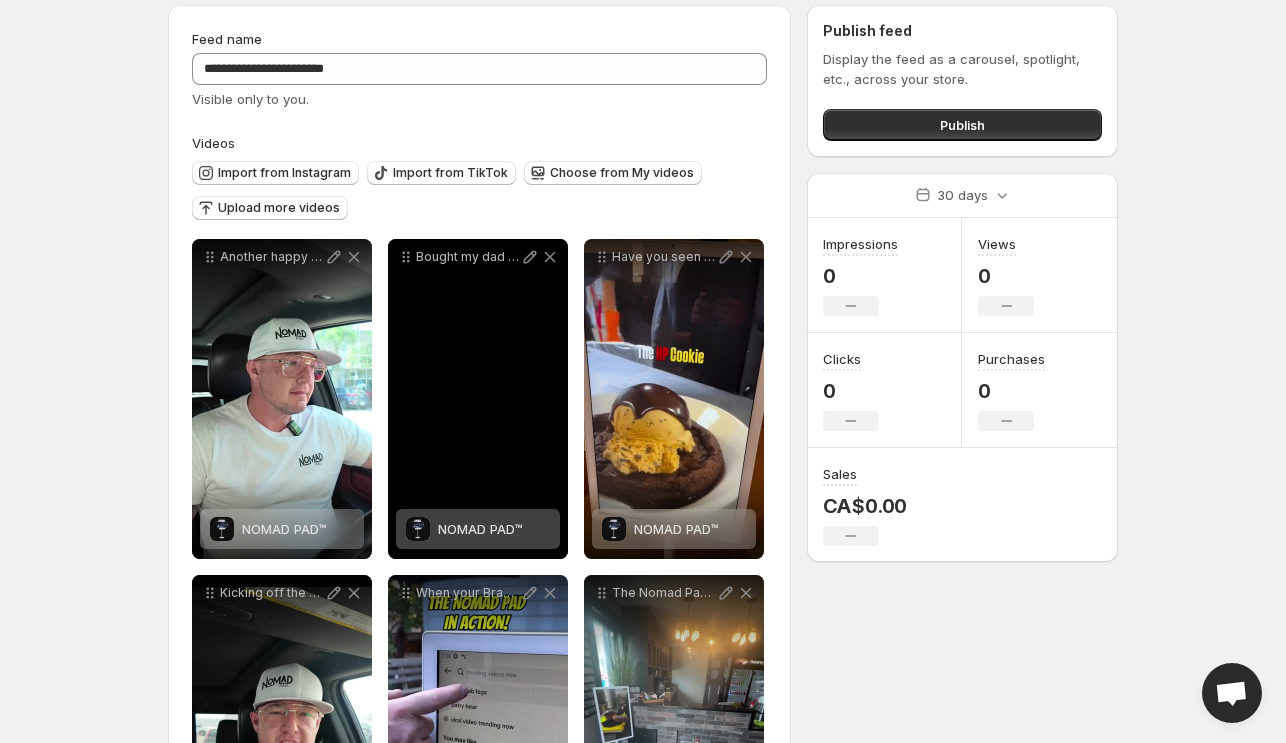 click on "Bought my dad a Nomad Pad and hes officially obsessed
Uses it to plan his day
Pulls up recipes in the kitchen
FaceTimes the grandkids in full screen
Streams soccer from any room
Even fol" at bounding box center [478, 257] 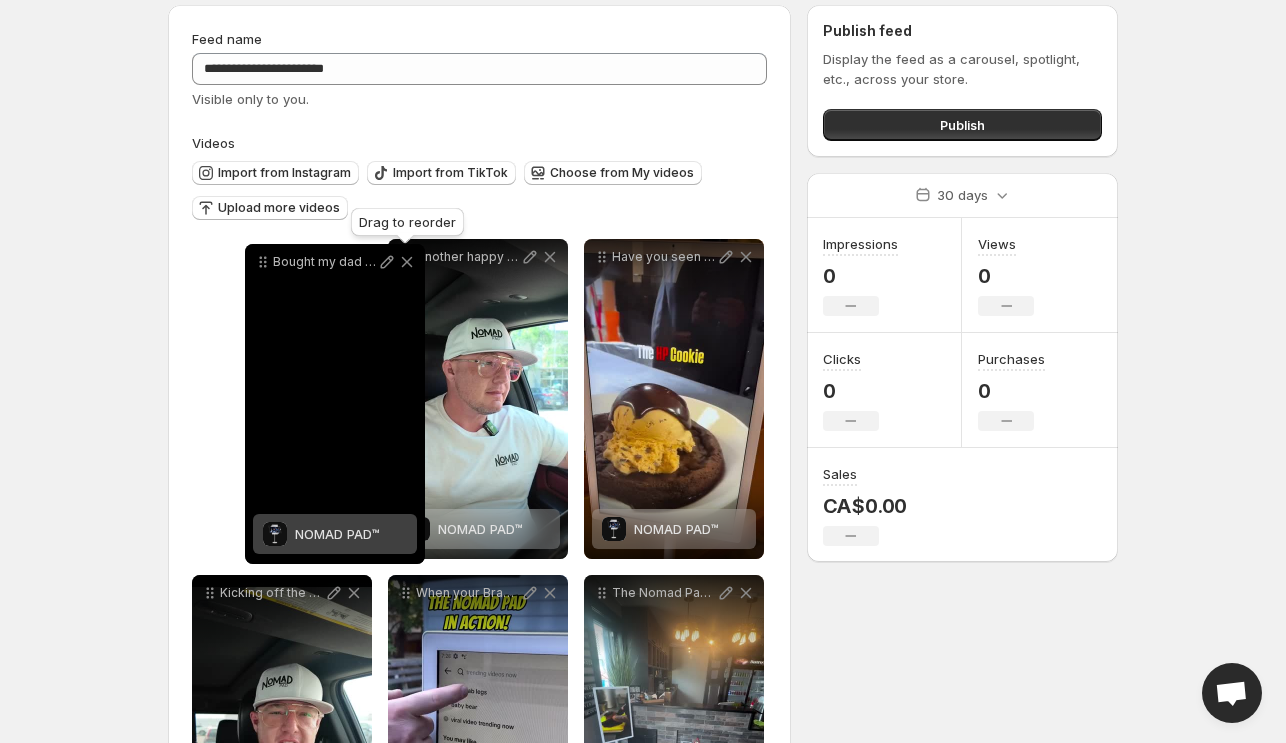 drag, startPoint x: 408, startPoint y: 253, endPoint x: 266, endPoint y: 255, distance: 142.01408 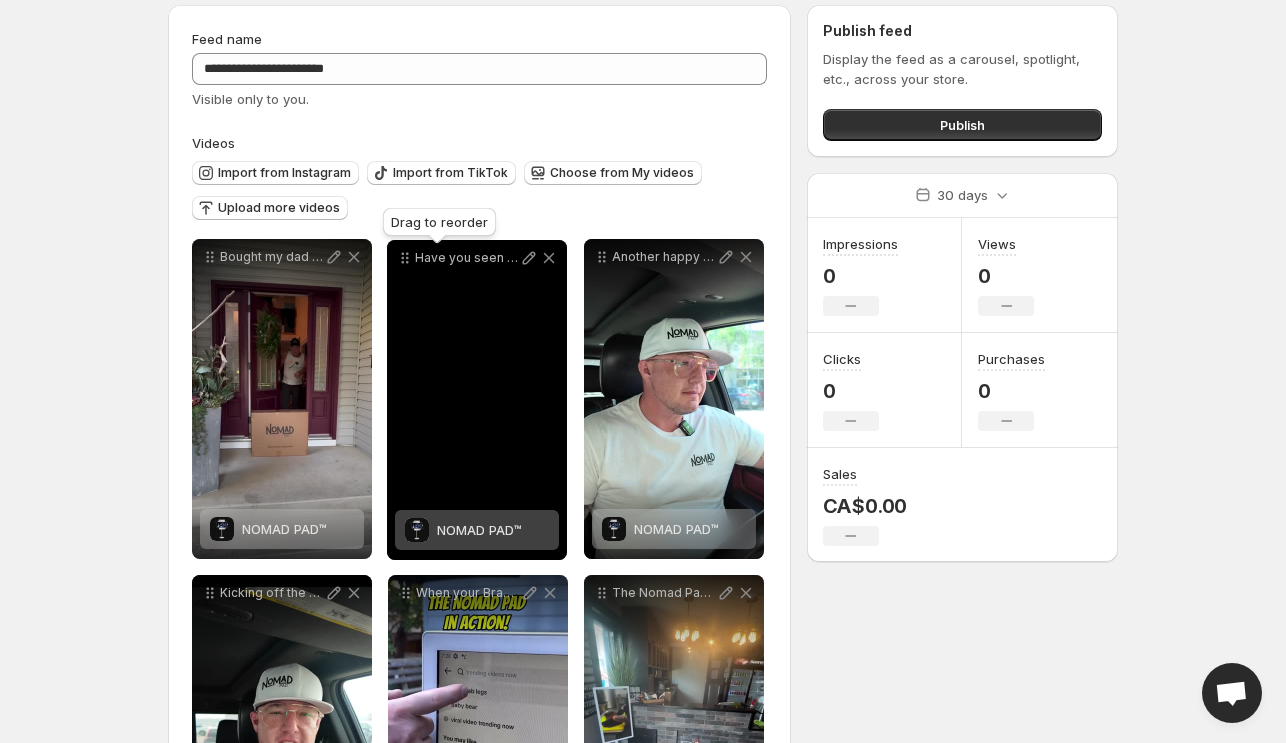 drag, startPoint x: 598, startPoint y: 256, endPoint x: 406, endPoint y: 259, distance: 192.02344 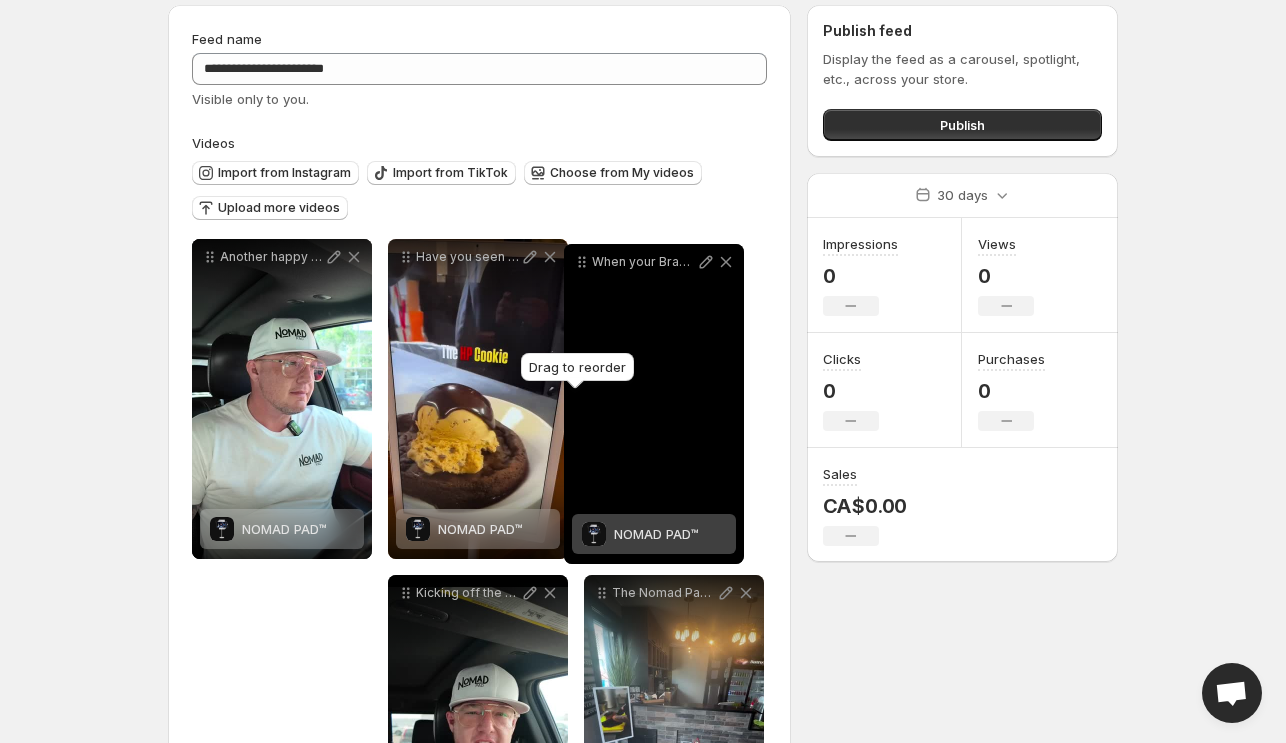 drag, startPoint x: 407, startPoint y: 598, endPoint x: 580, endPoint y: 267, distance: 373.4836 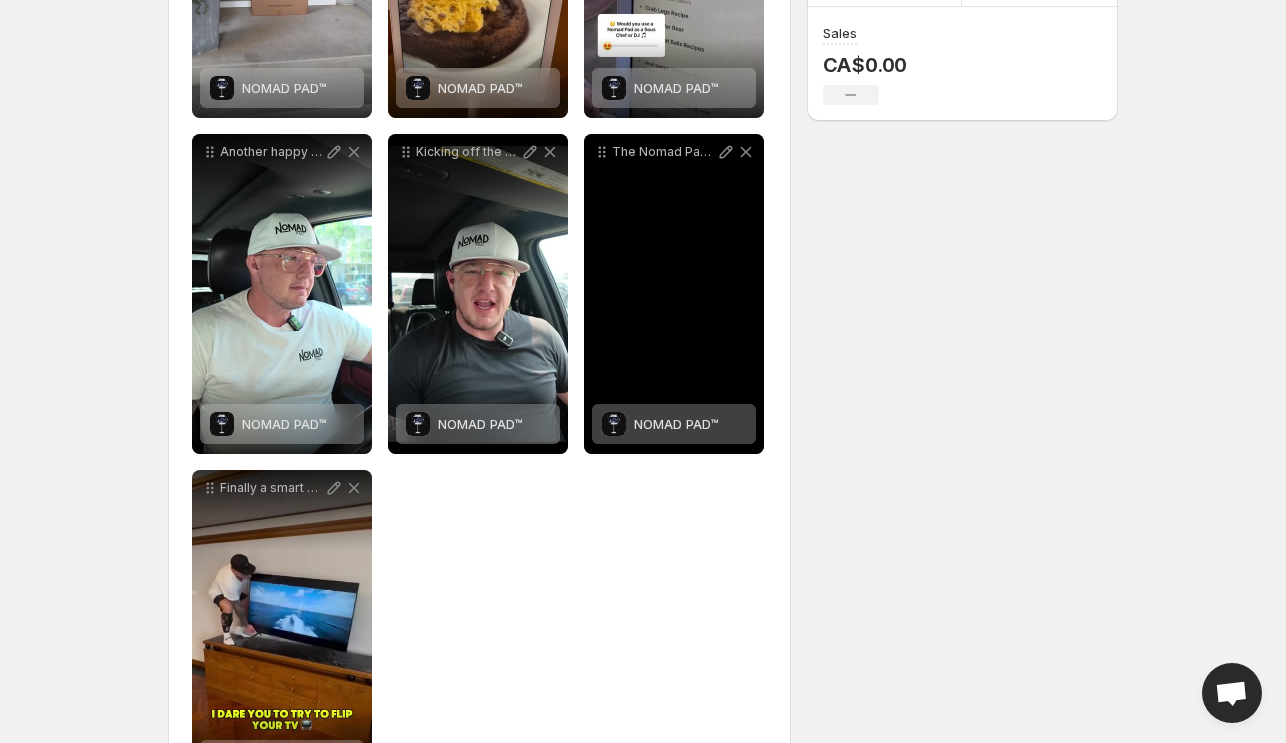 scroll, scrollTop: 511, scrollLeft: 0, axis: vertical 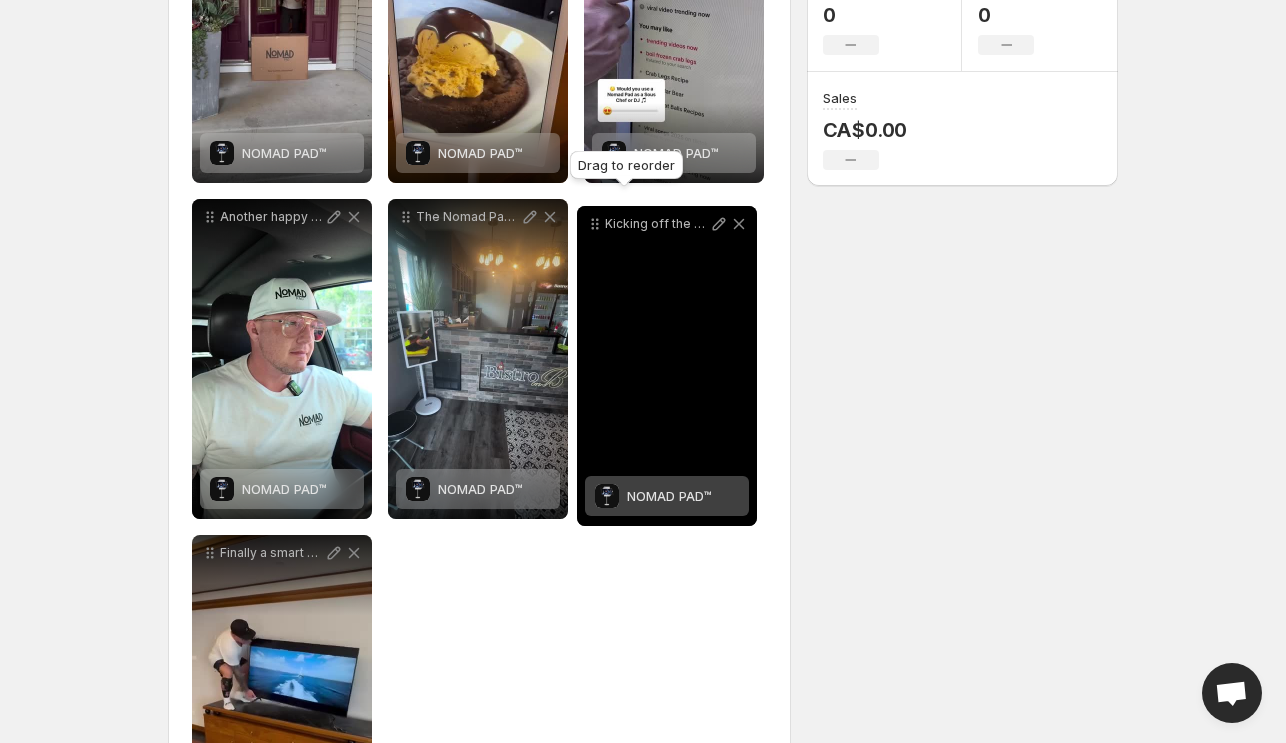 drag, startPoint x: 410, startPoint y: 155, endPoint x: 600, endPoint y: 225, distance: 202.48457 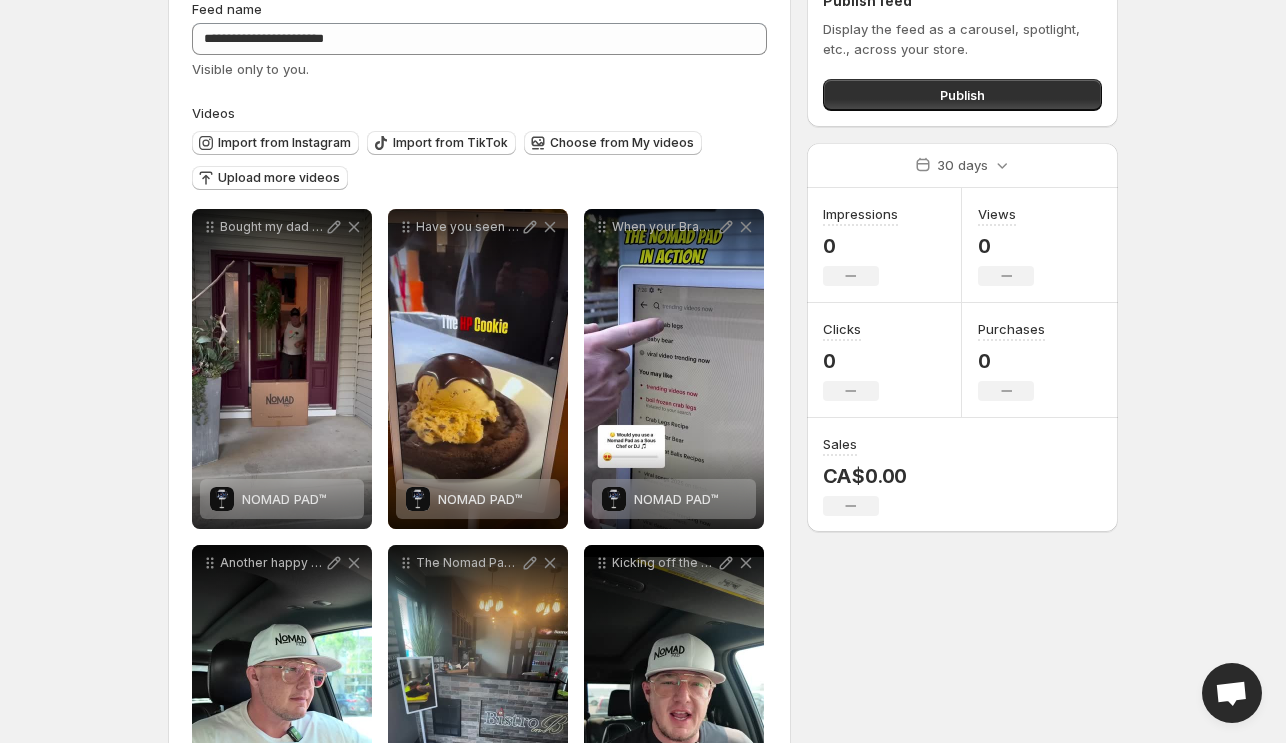 scroll, scrollTop: 99, scrollLeft: 0, axis: vertical 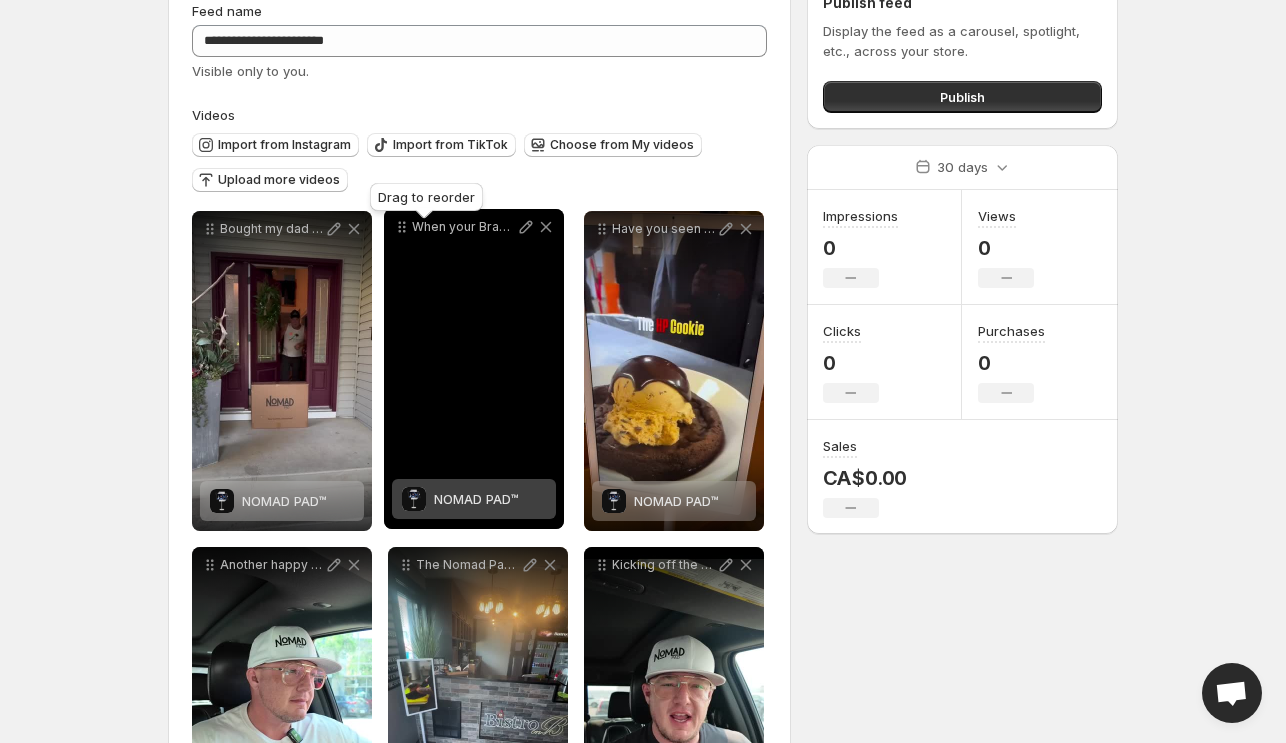 drag, startPoint x: 602, startPoint y: 235, endPoint x: 407, endPoint y: 234, distance: 195.00256 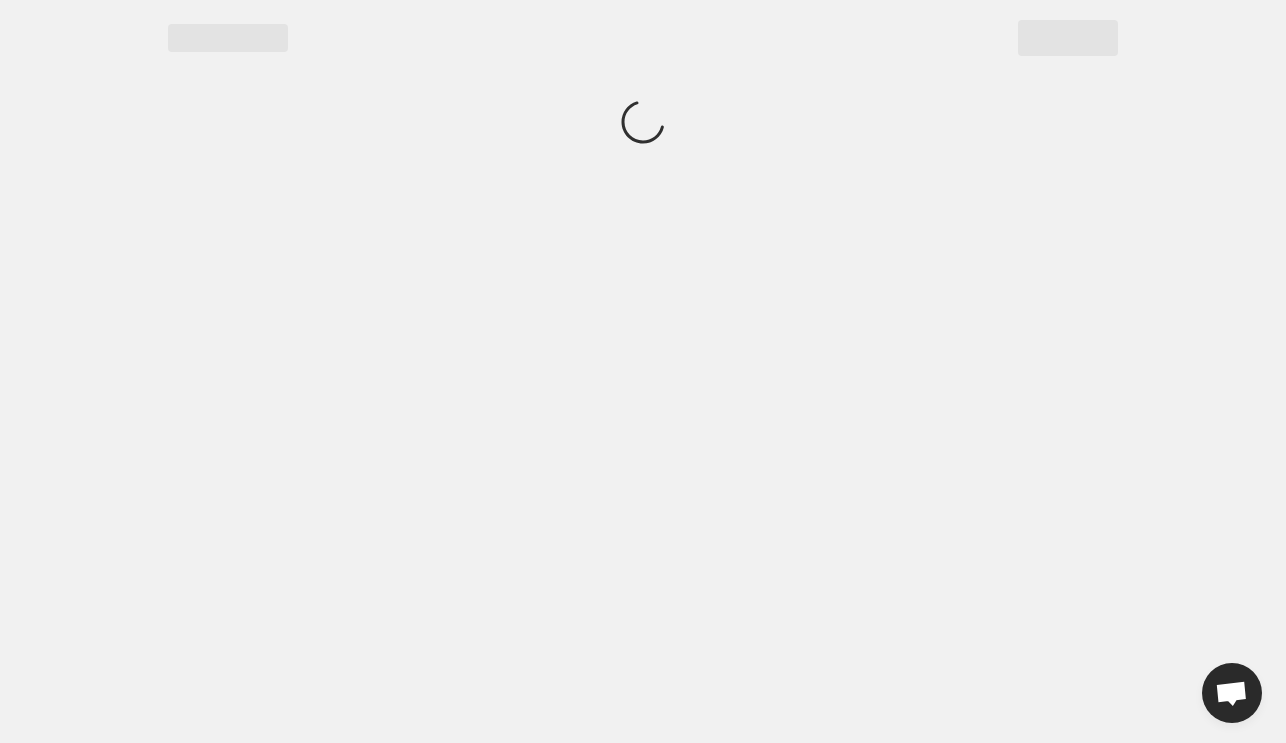 scroll, scrollTop: 0, scrollLeft: 0, axis: both 